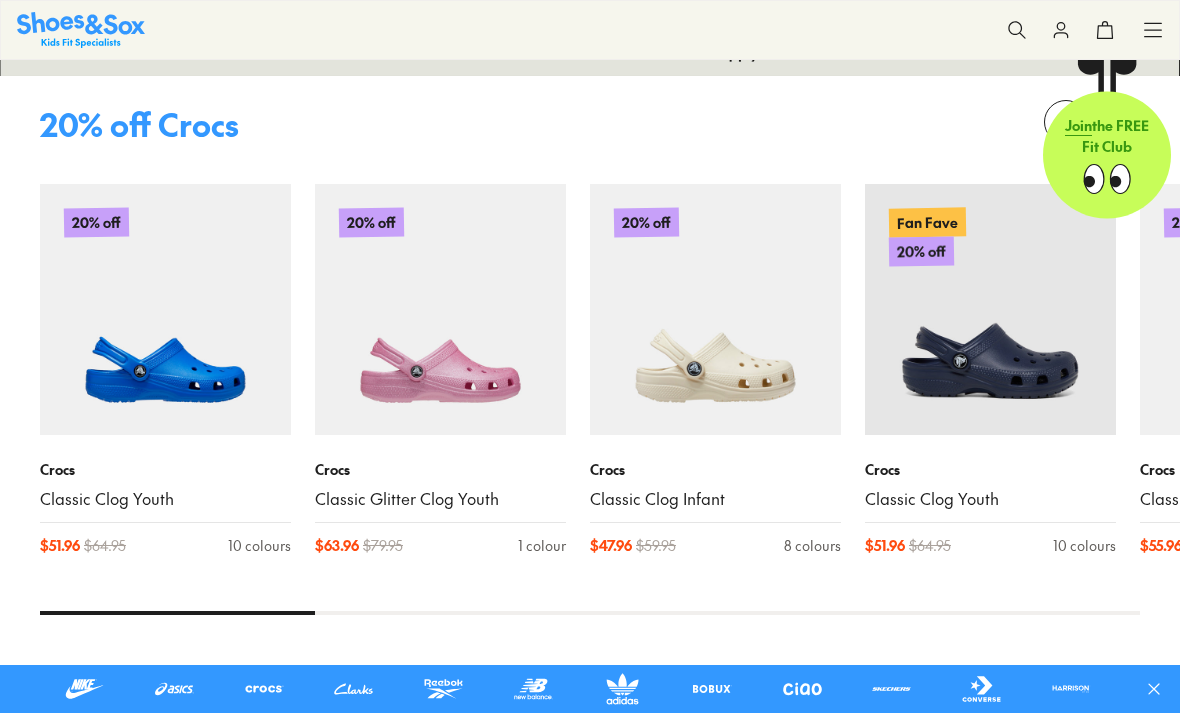 scroll, scrollTop: 0, scrollLeft: 0, axis: both 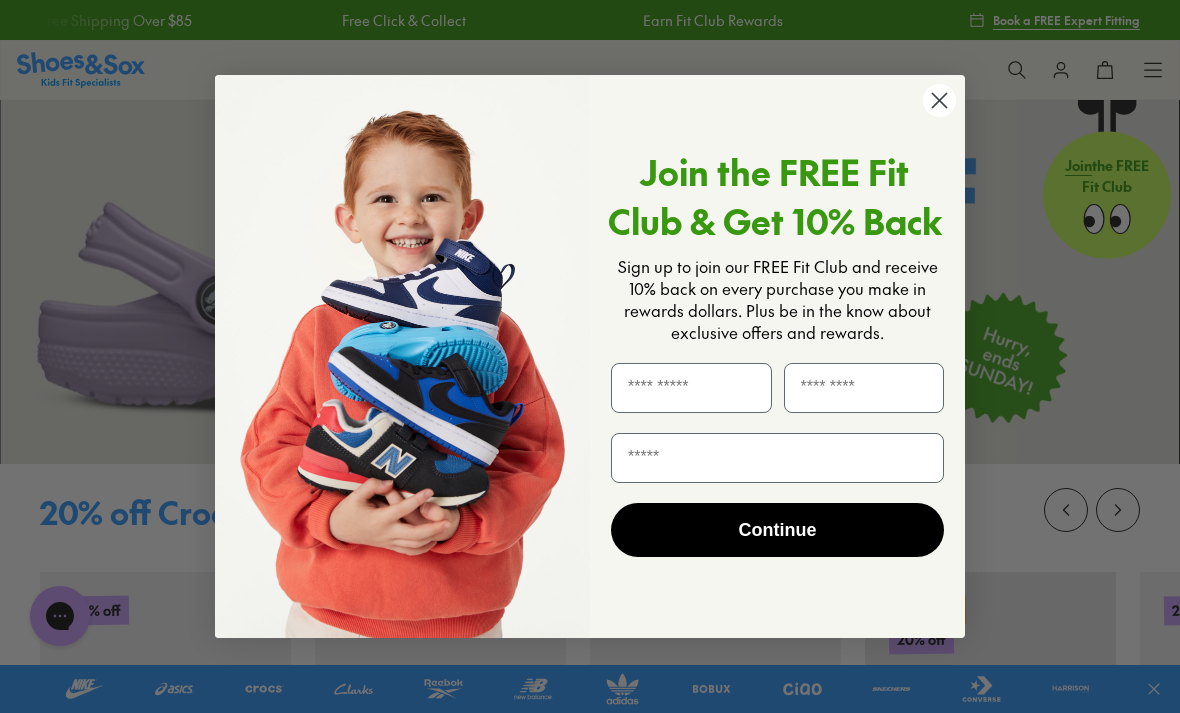 click on "Close dialog" 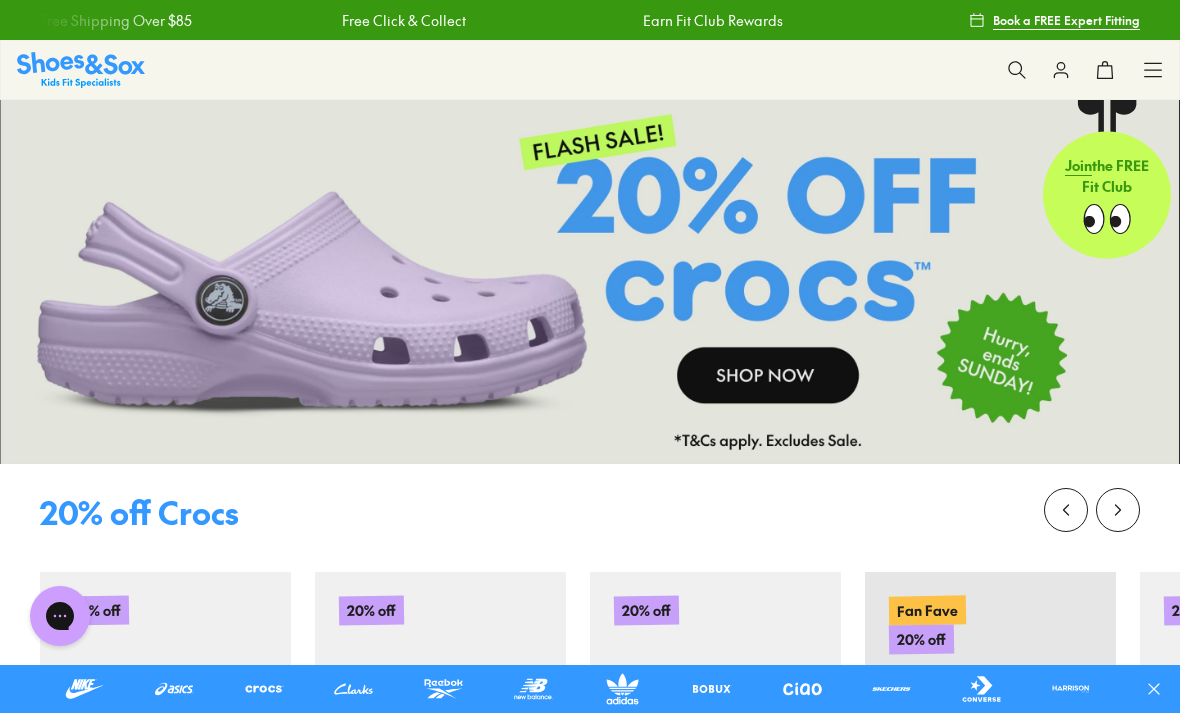 click at bounding box center (175, 689) 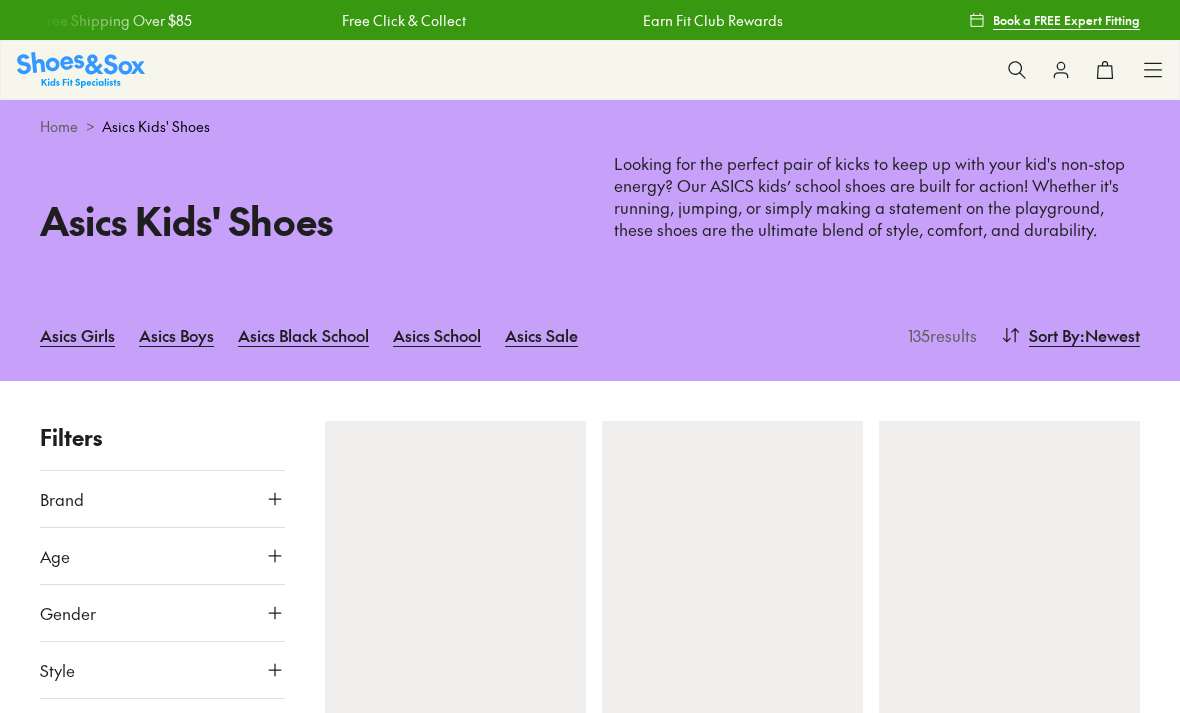 scroll, scrollTop: 0, scrollLeft: 0, axis: both 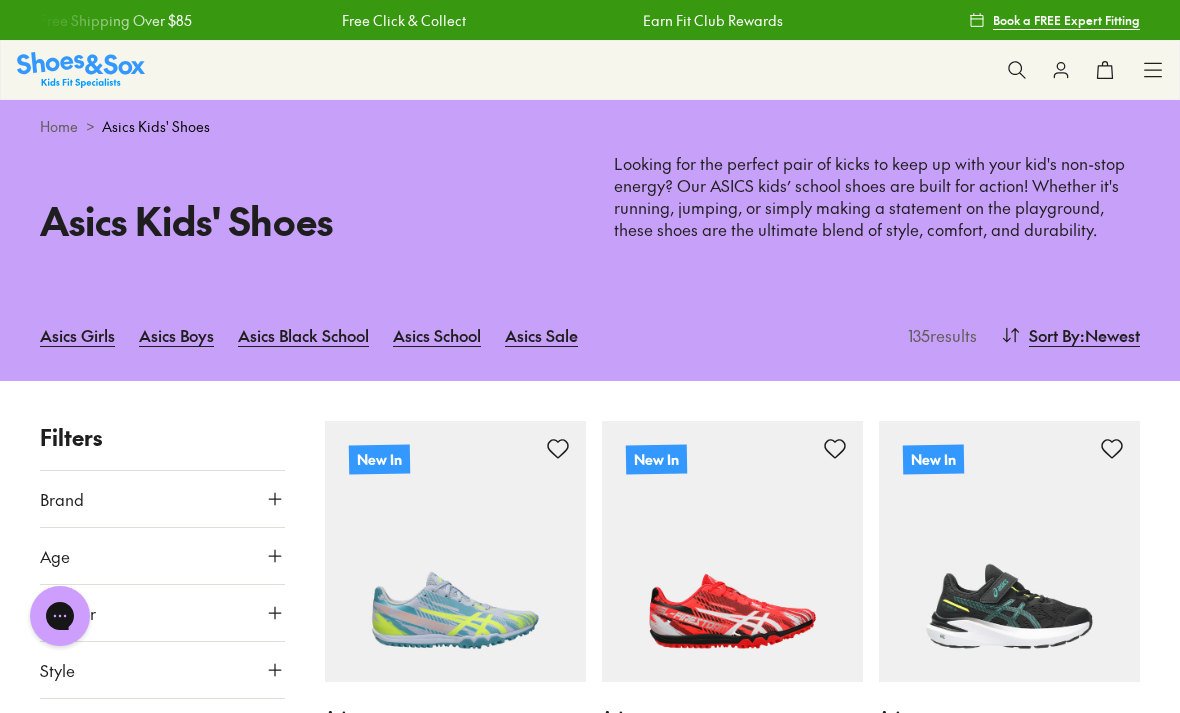 click 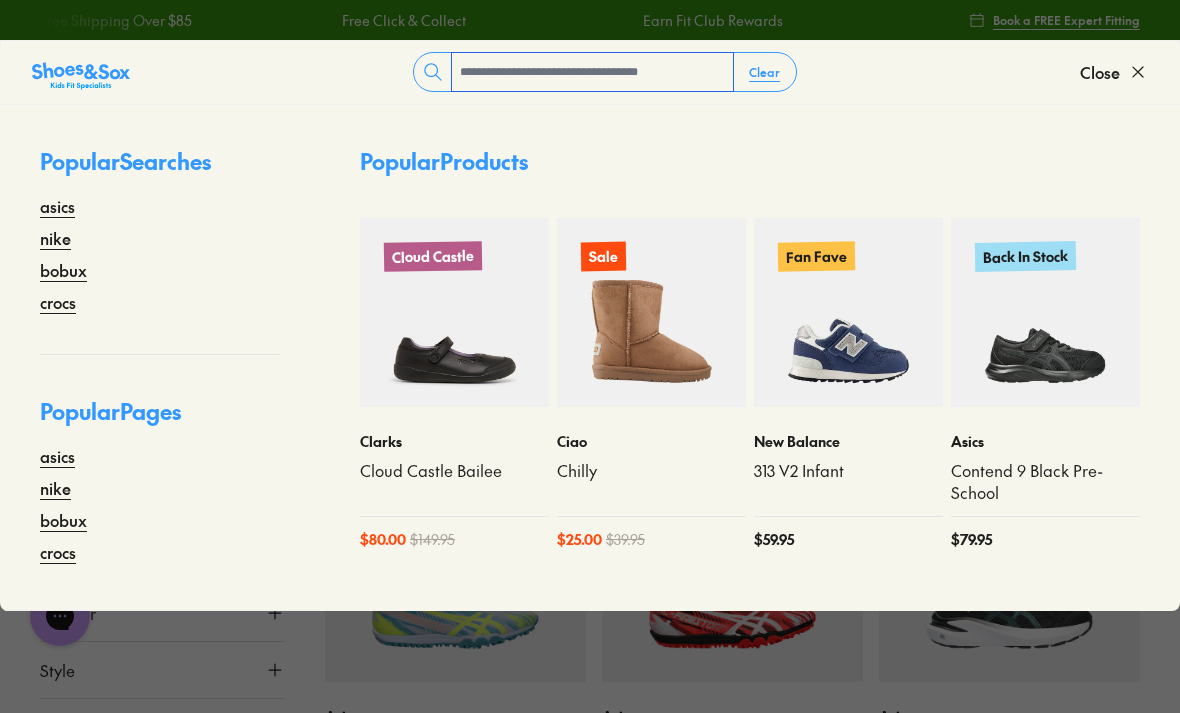 click at bounding box center (592, 72) 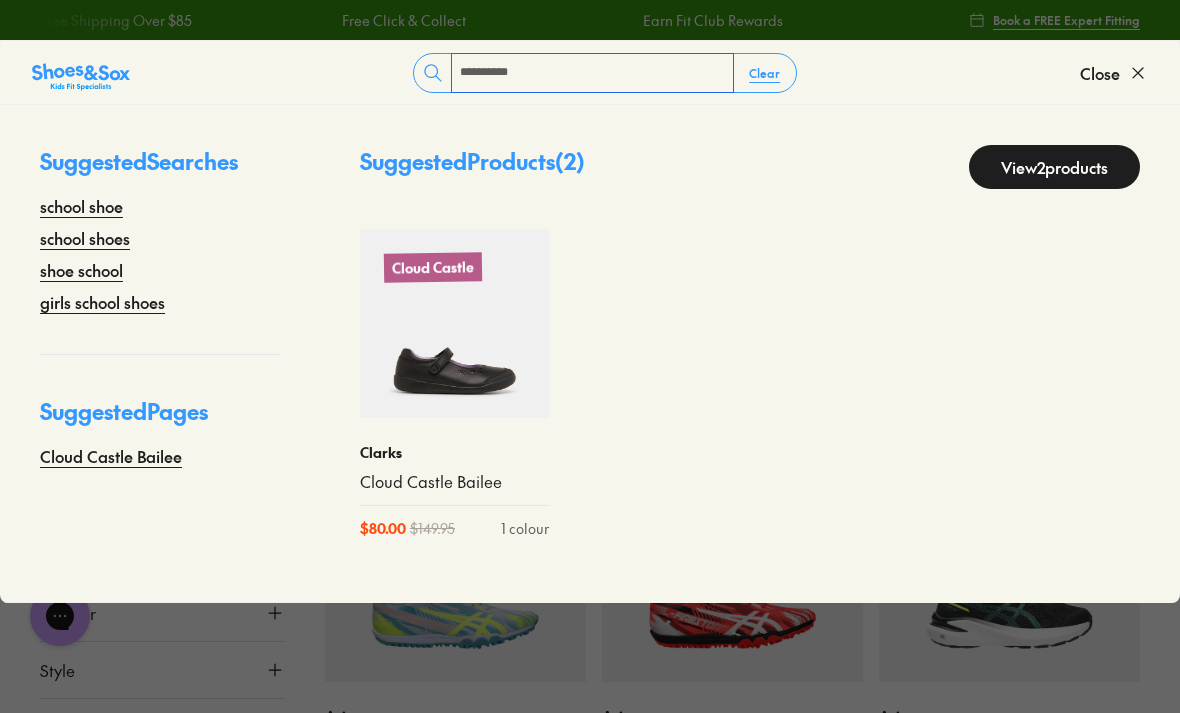 type on "**********" 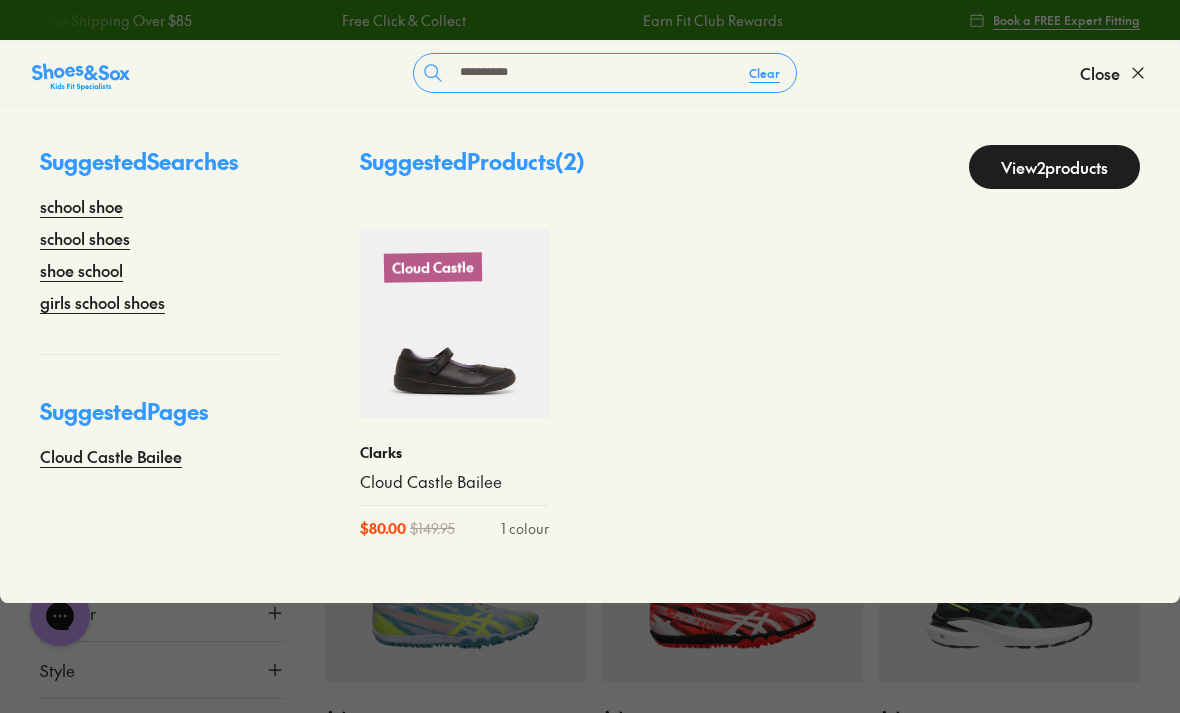 click on "school shoe" at bounding box center [81, 206] 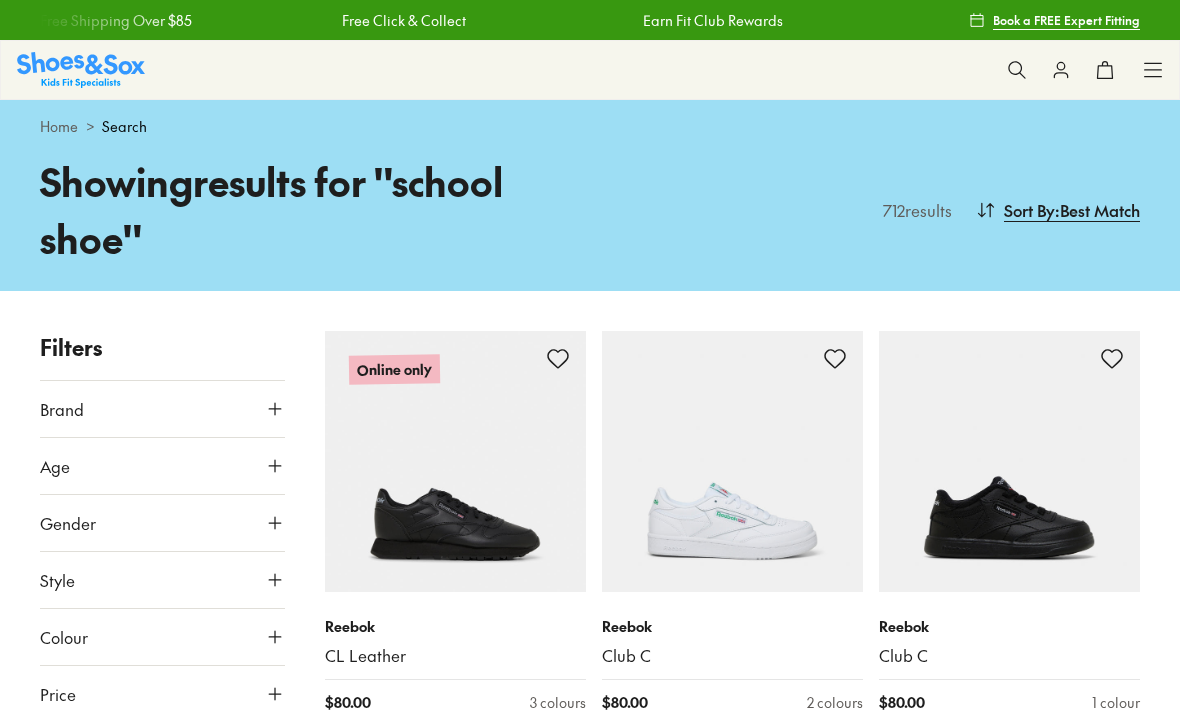 scroll, scrollTop: 0, scrollLeft: 0, axis: both 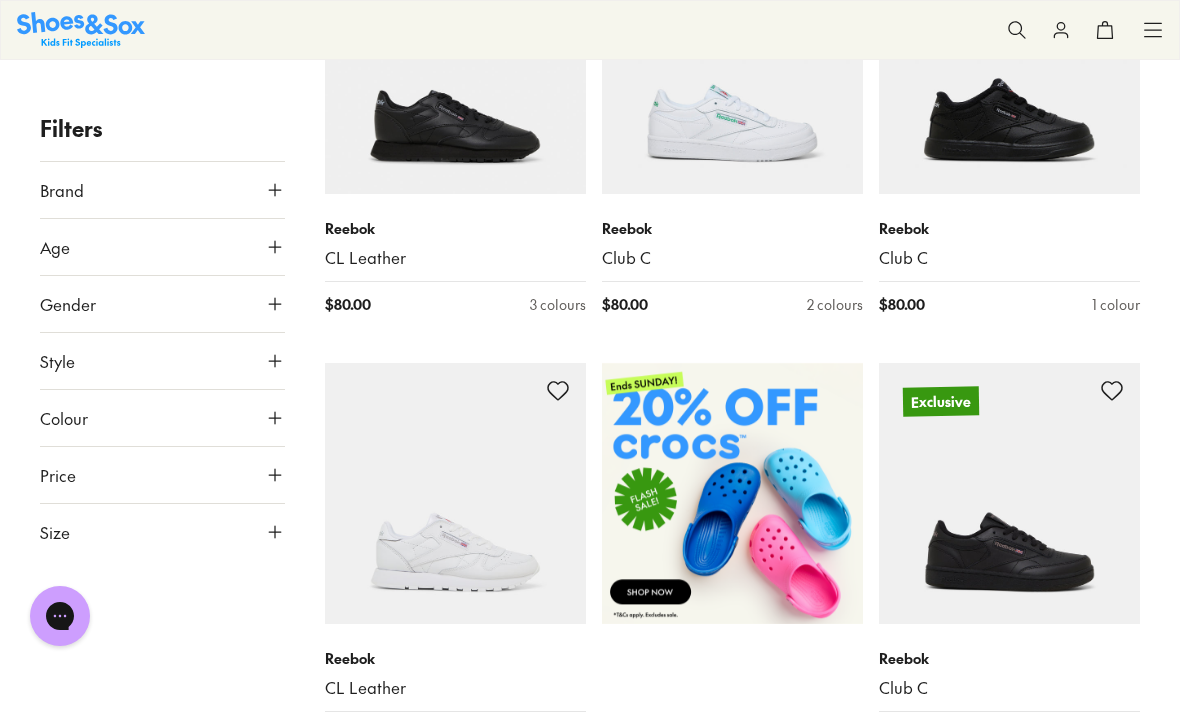click on "Size" at bounding box center (55, 532) 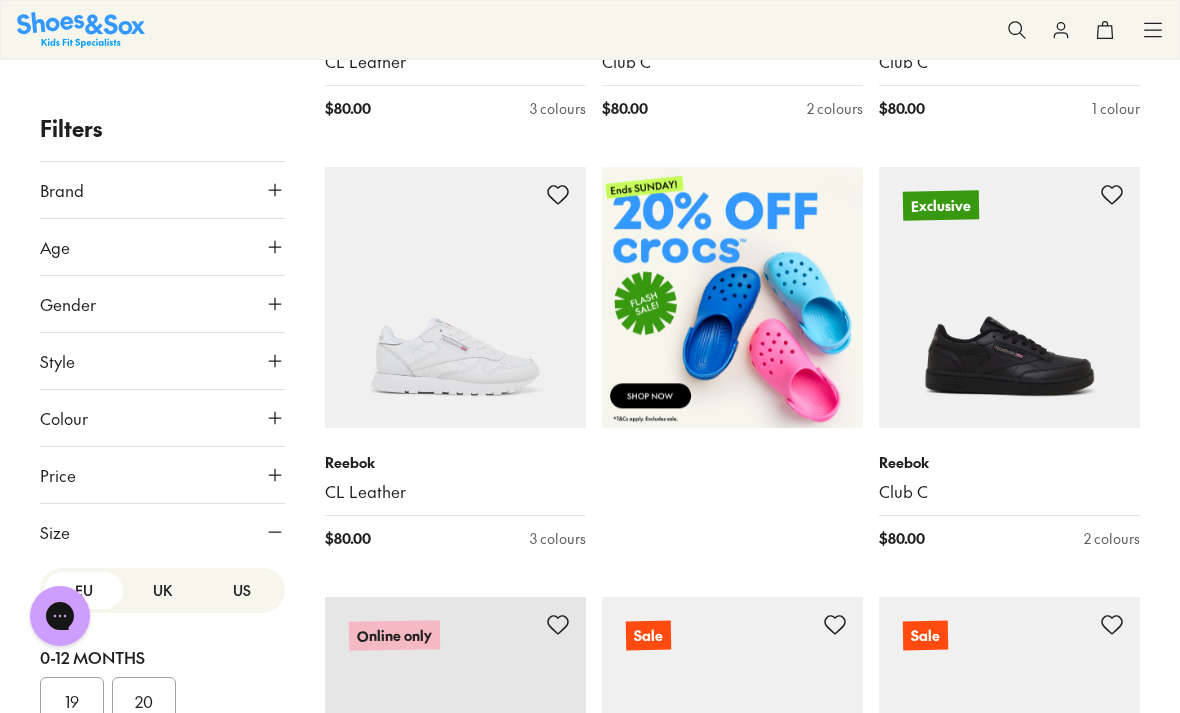 scroll, scrollTop: 596, scrollLeft: 0, axis: vertical 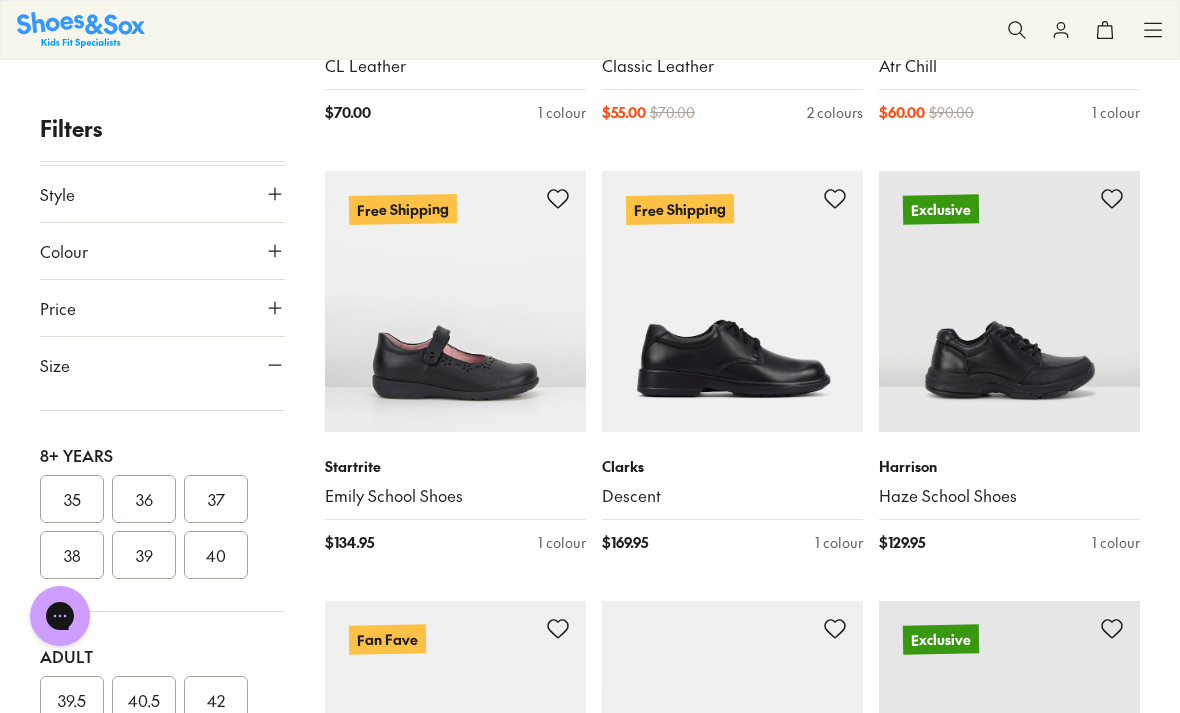click on "38" at bounding box center (72, 555) 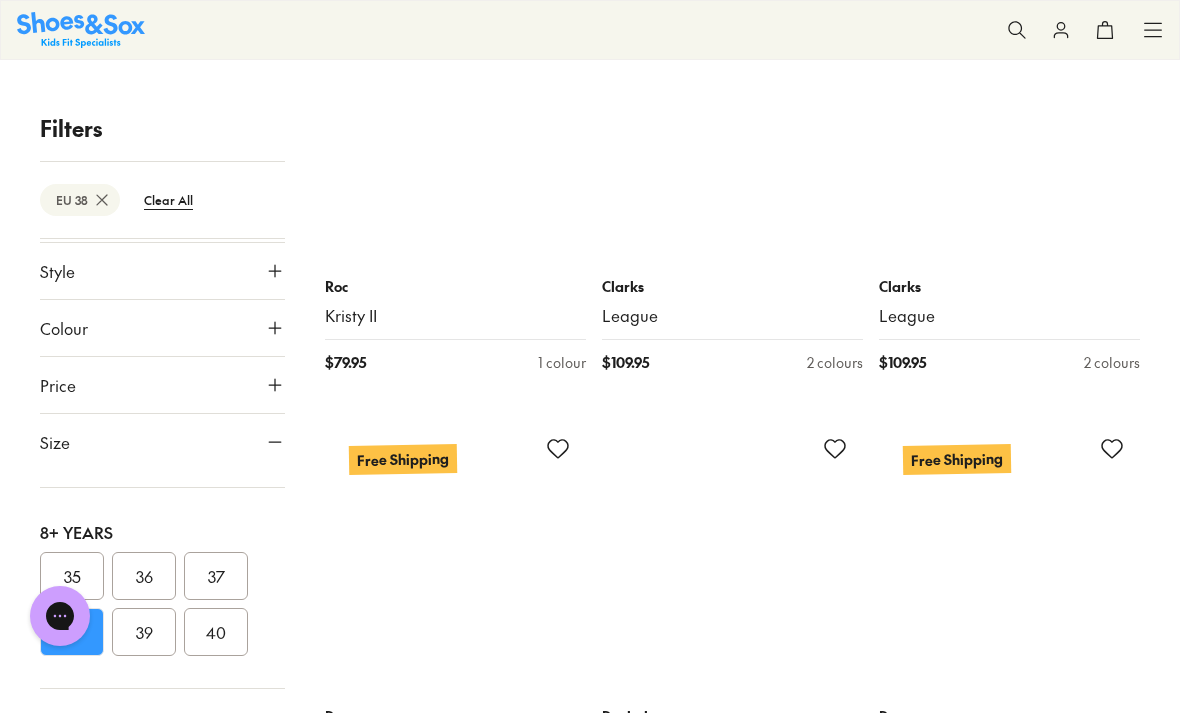 scroll, scrollTop: 3859, scrollLeft: 0, axis: vertical 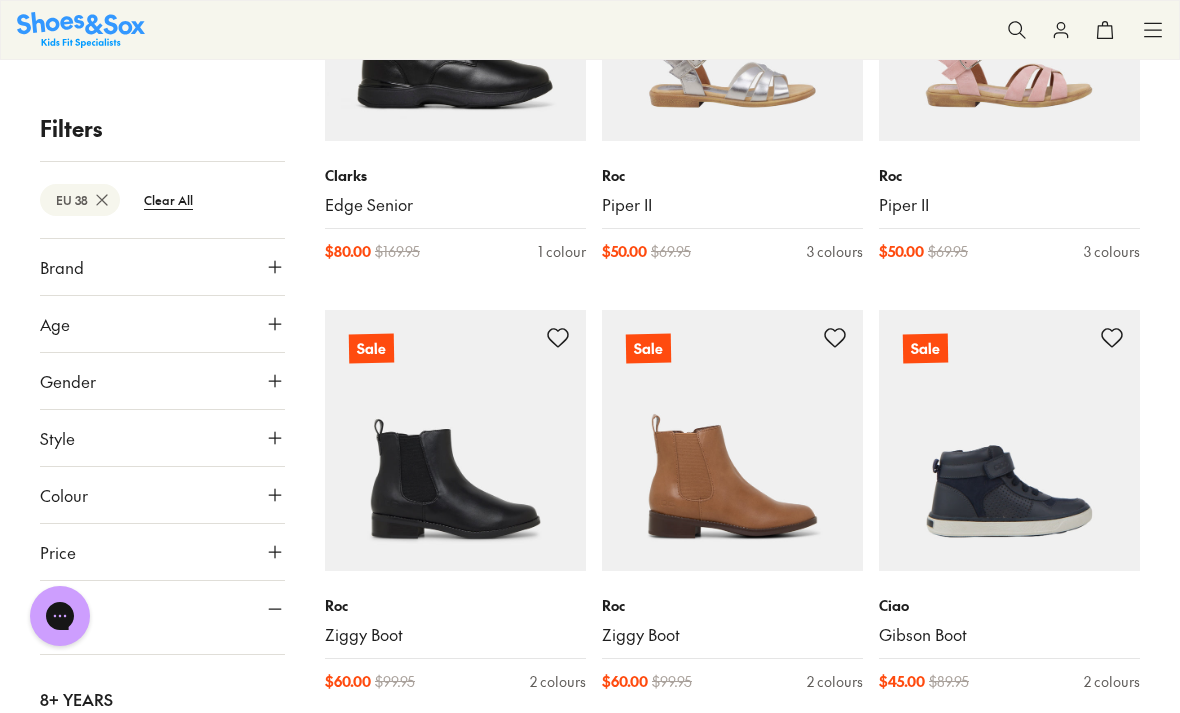 click at bounding box center (1009, 440) 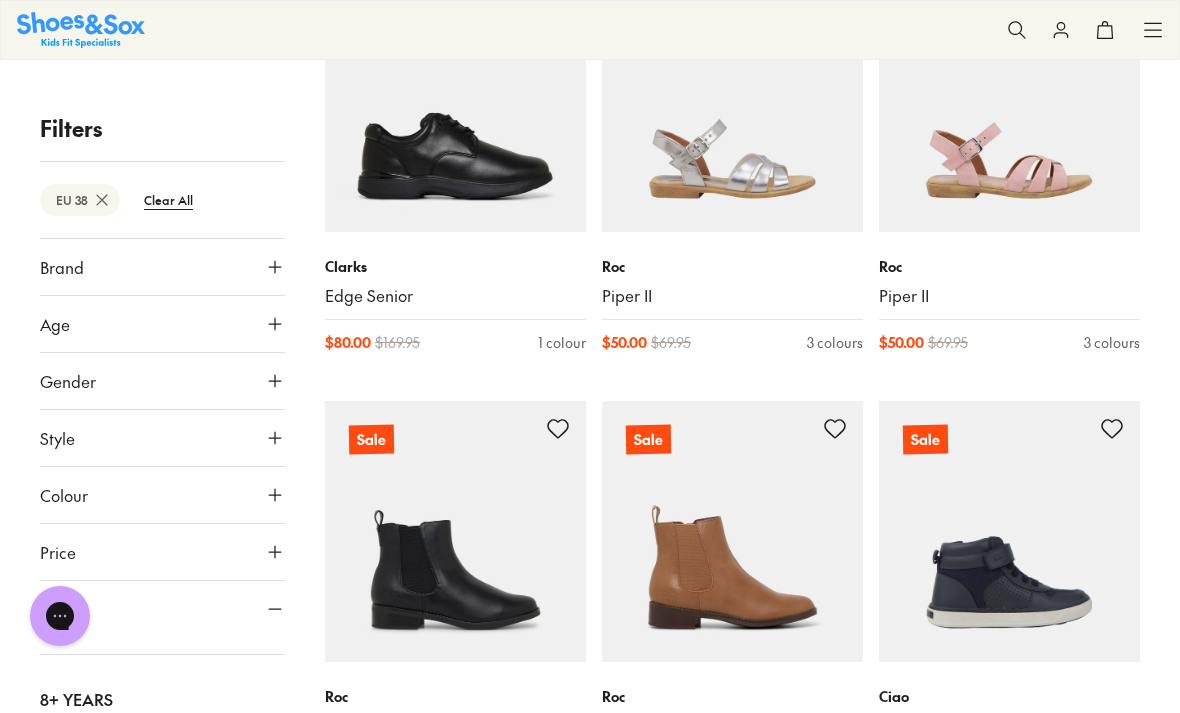 scroll, scrollTop: 6838, scrollLeft: 0, axis: vertical 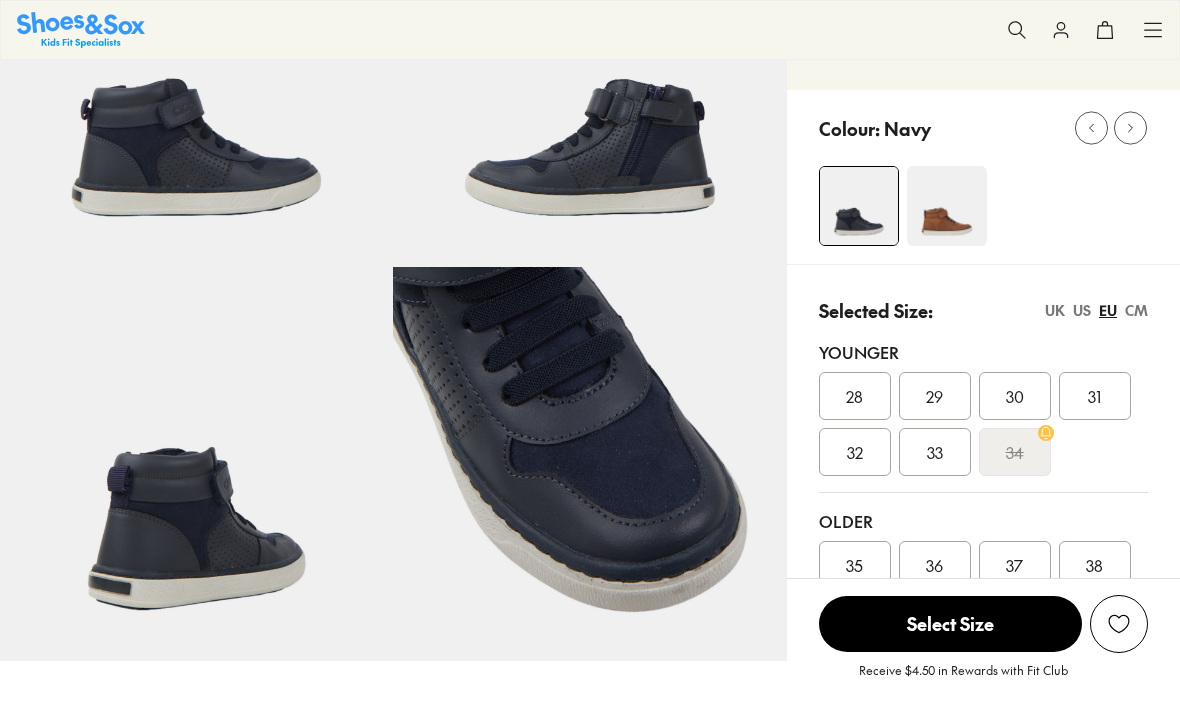 select on "*" 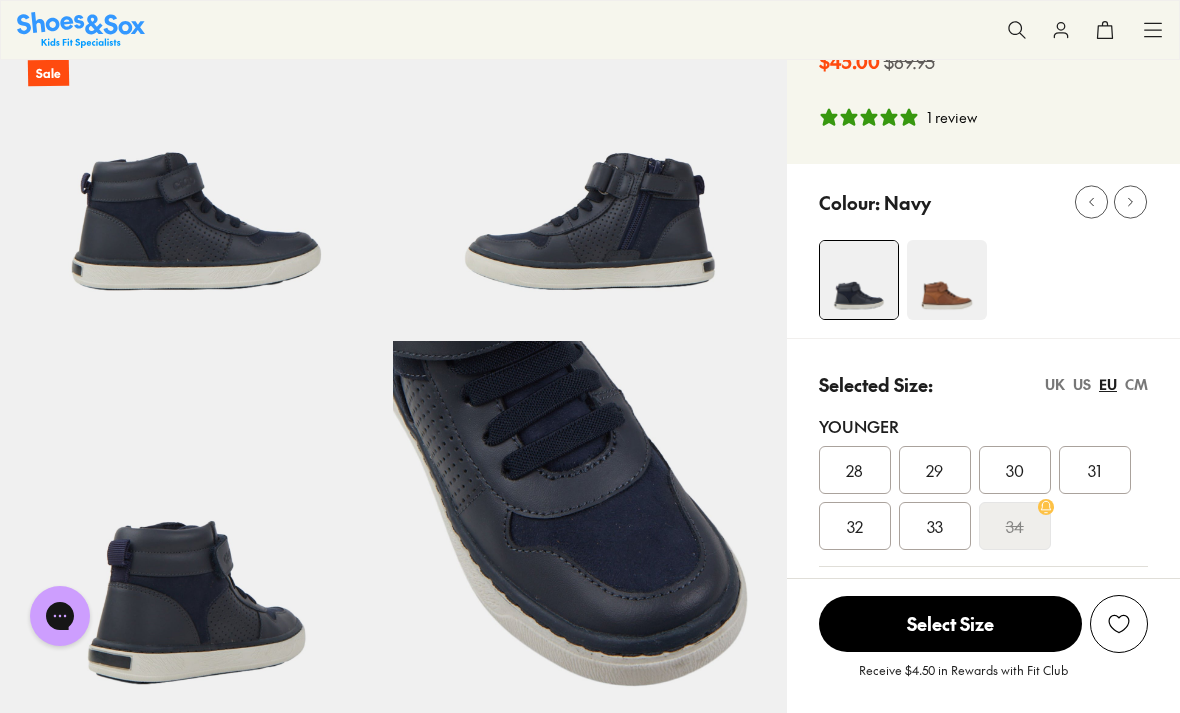 scroll, scrollTop: 0, scrollLeft: 0, axis: both 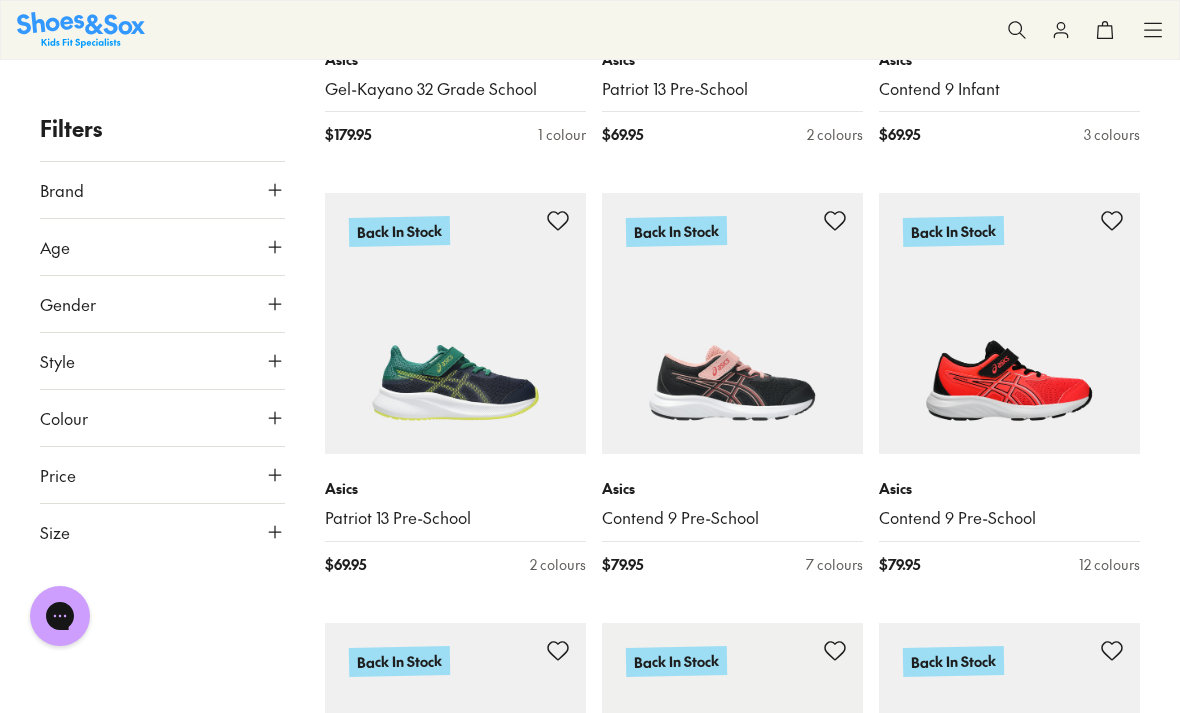 click on "Size" at bounding box center (55, 532) 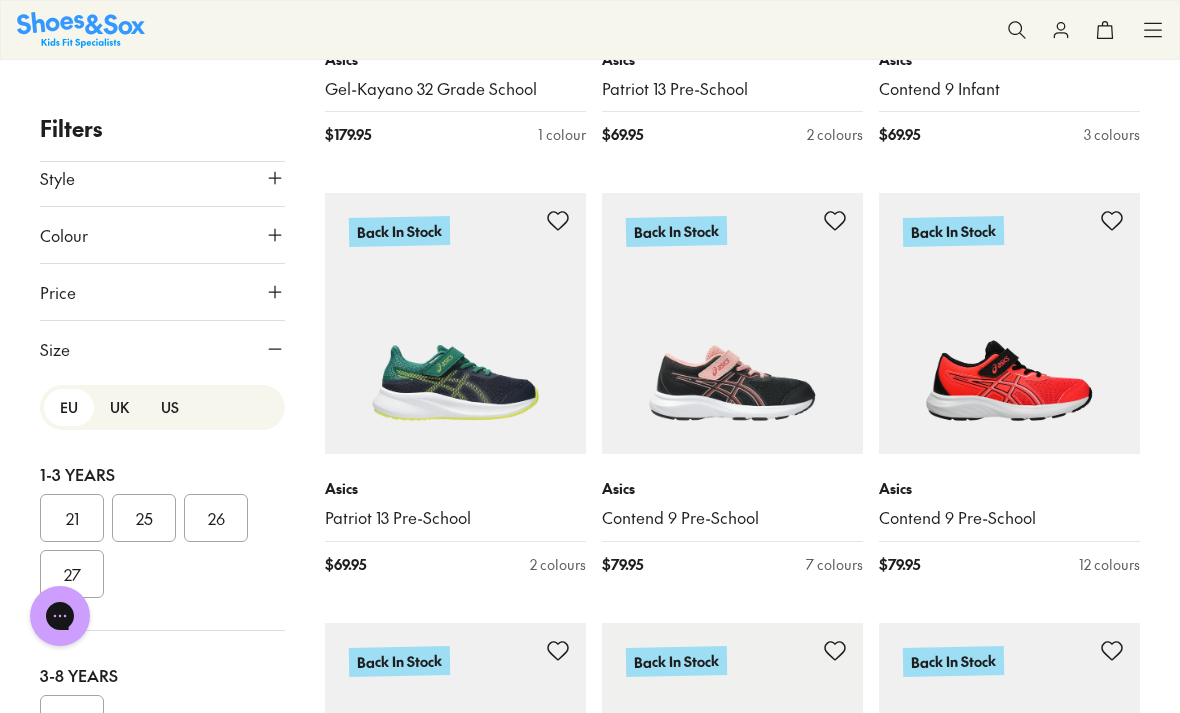 scroll, scrollTop: 173, scrollLeft: 0, axis: vertical 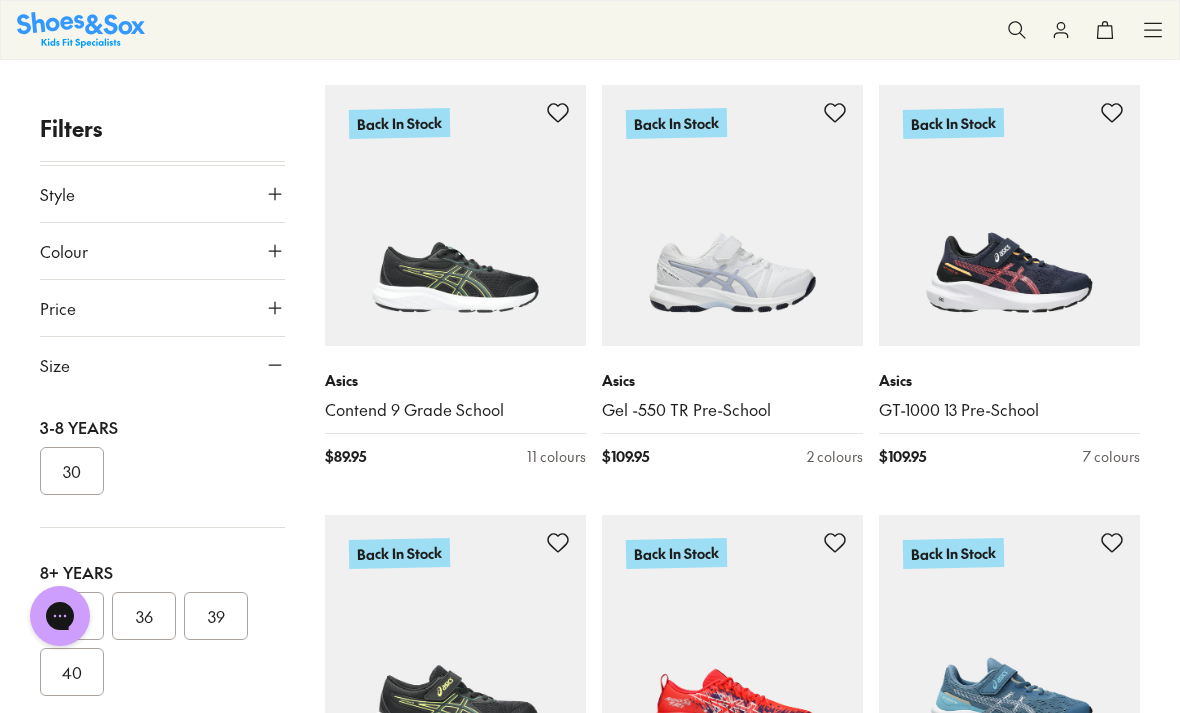 click at bounding box center (60, 616) 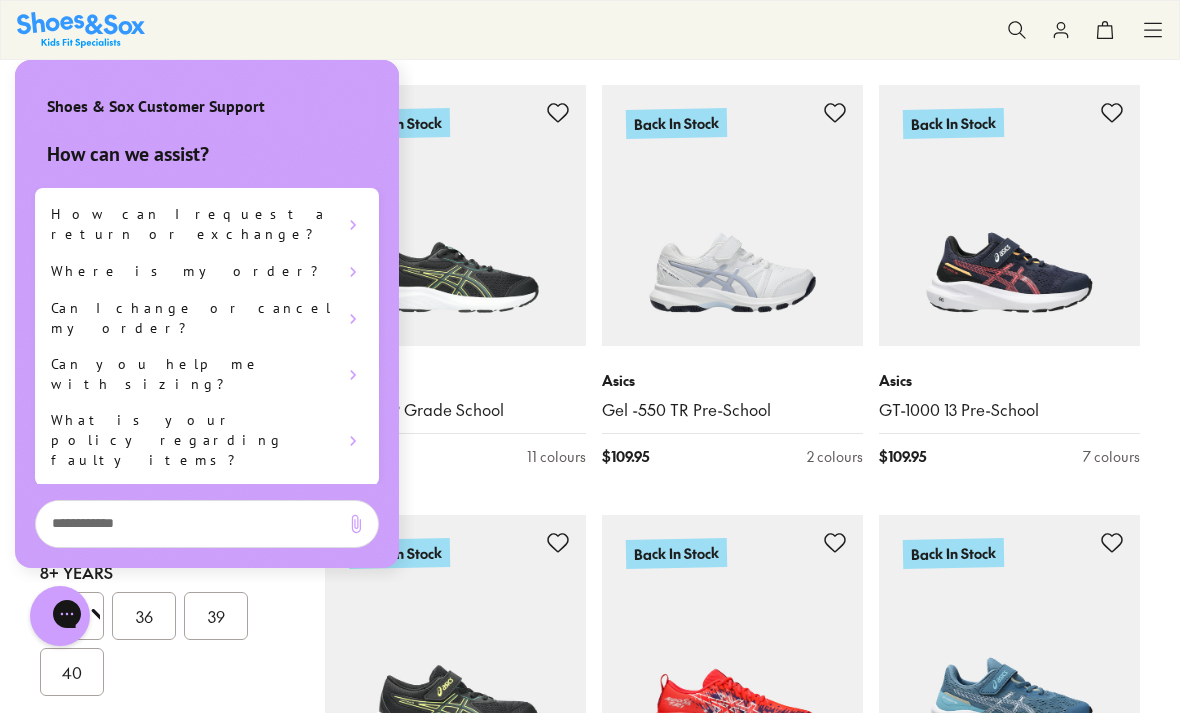 scroll, scrollTop: 0, scrollLeft: 0, axis: both 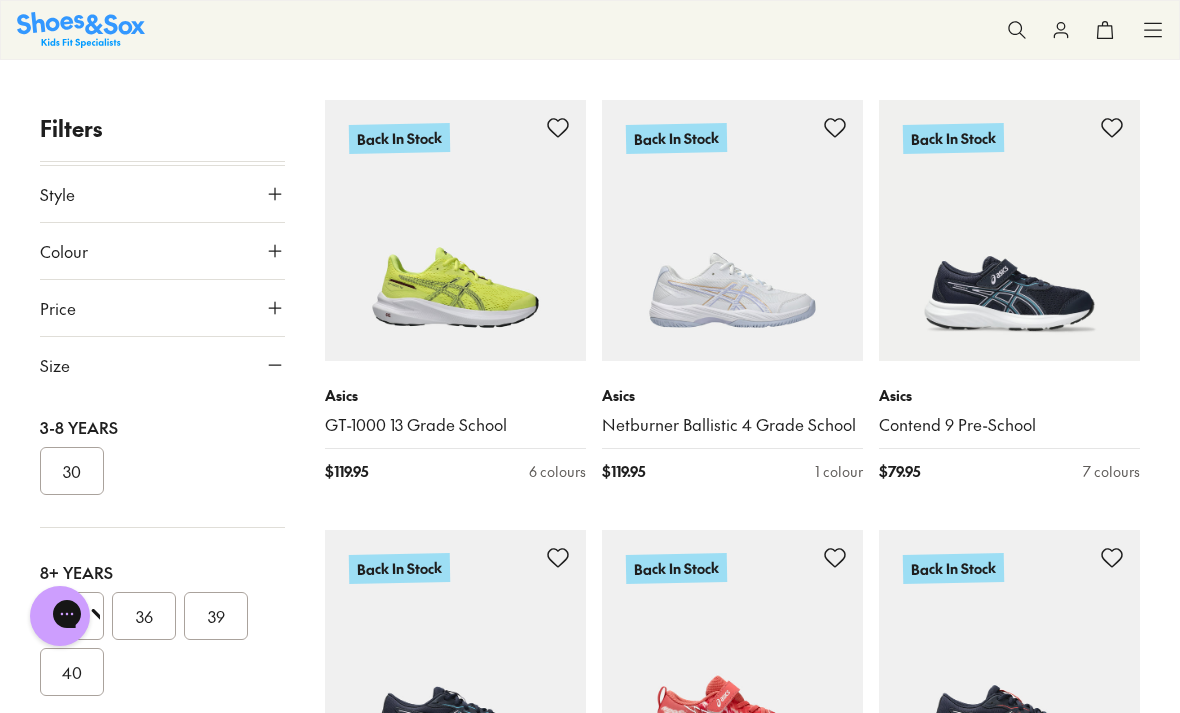 click on "35 36 39 40" at bounding box center [162, 644] 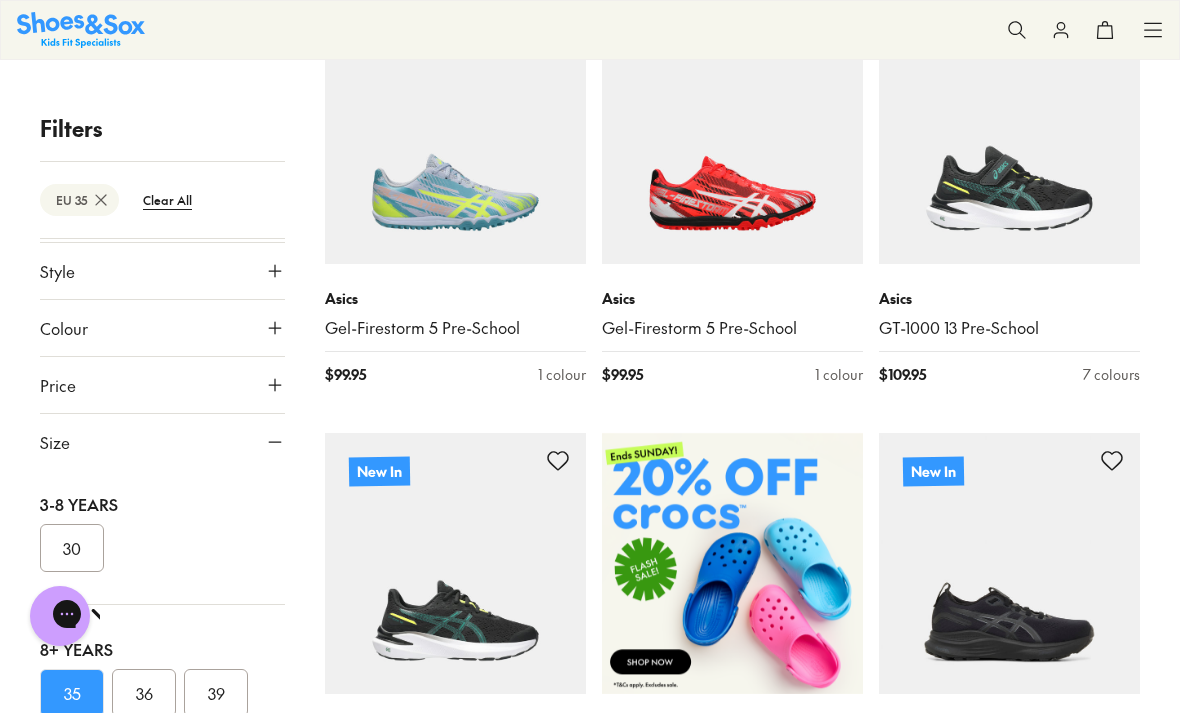 click on "30" at bounding box center (72, 548) 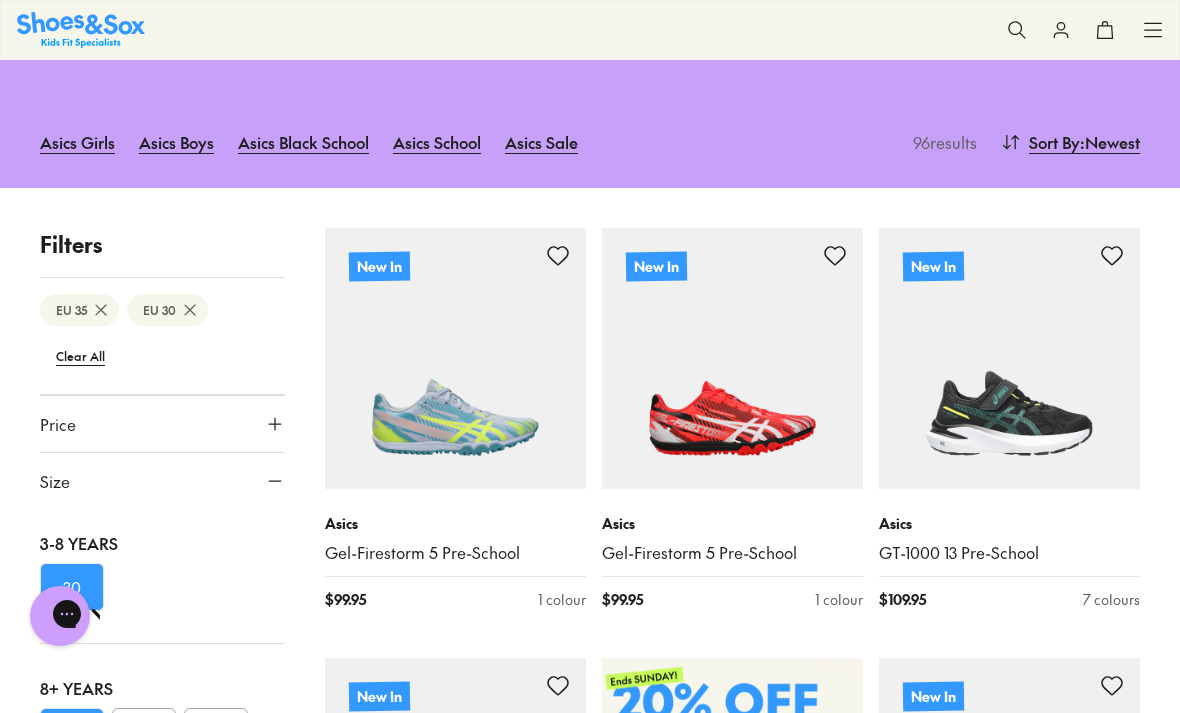 click on "30" at bounding box center [72, 587] 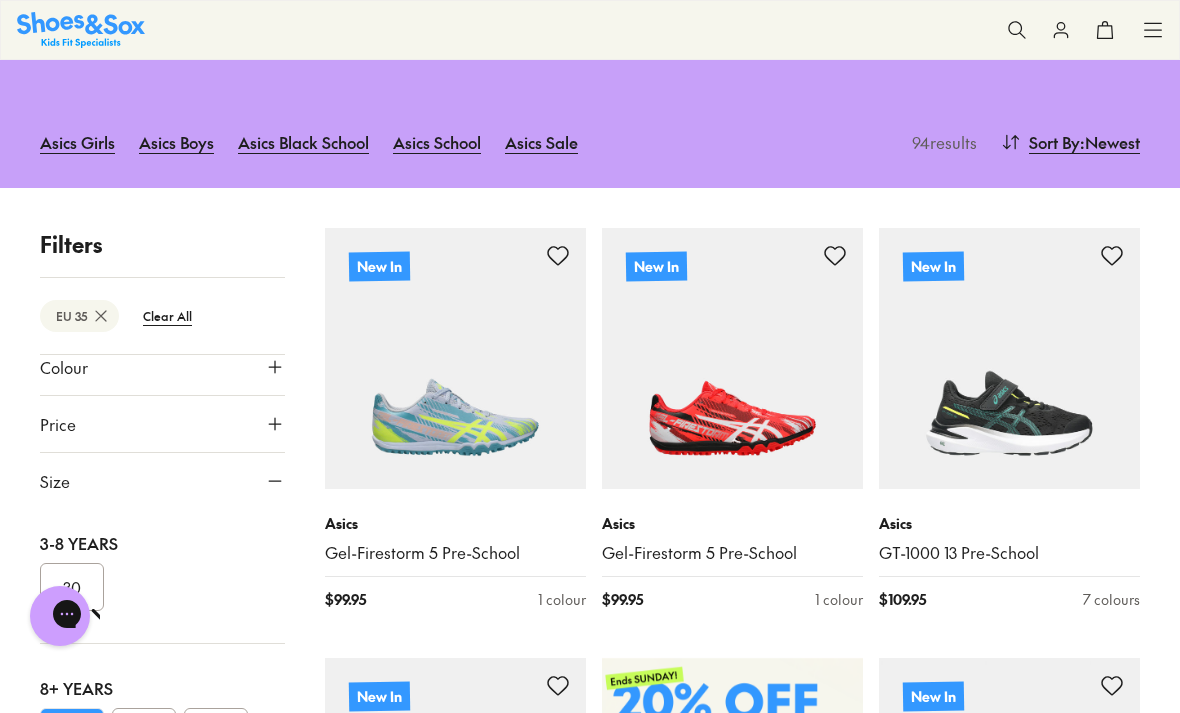 click on "40" at bounding box center [72, 788] 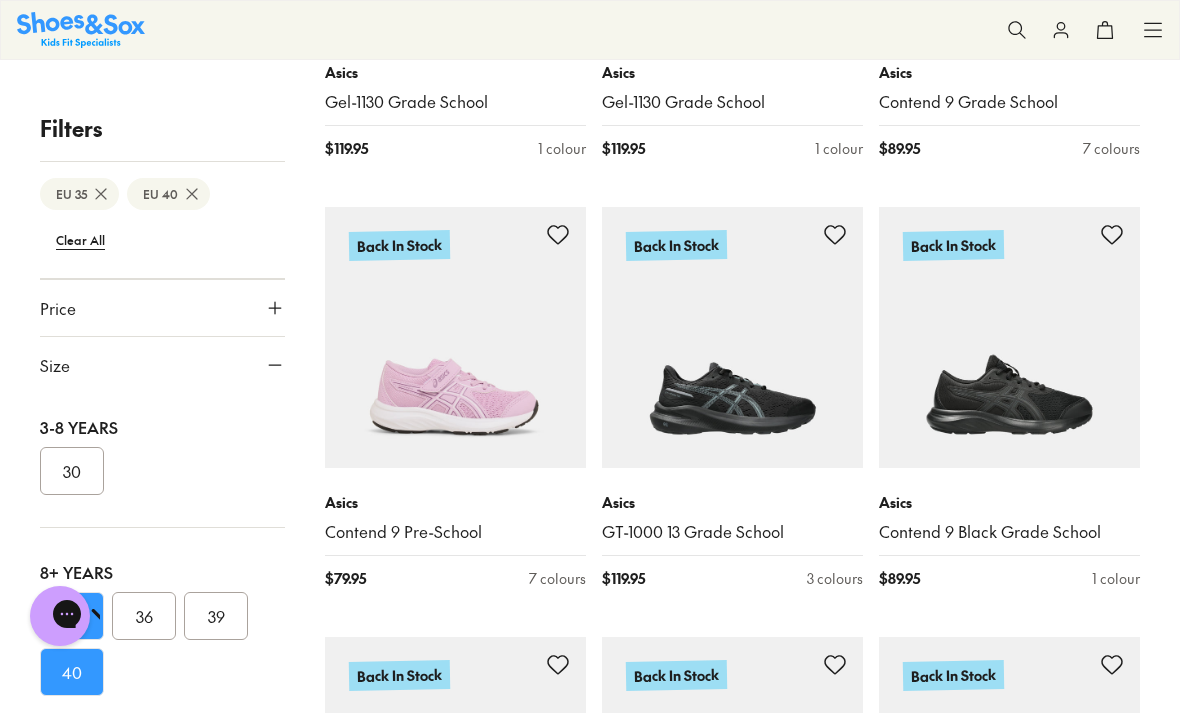 click at bounding box center (1009, 337) 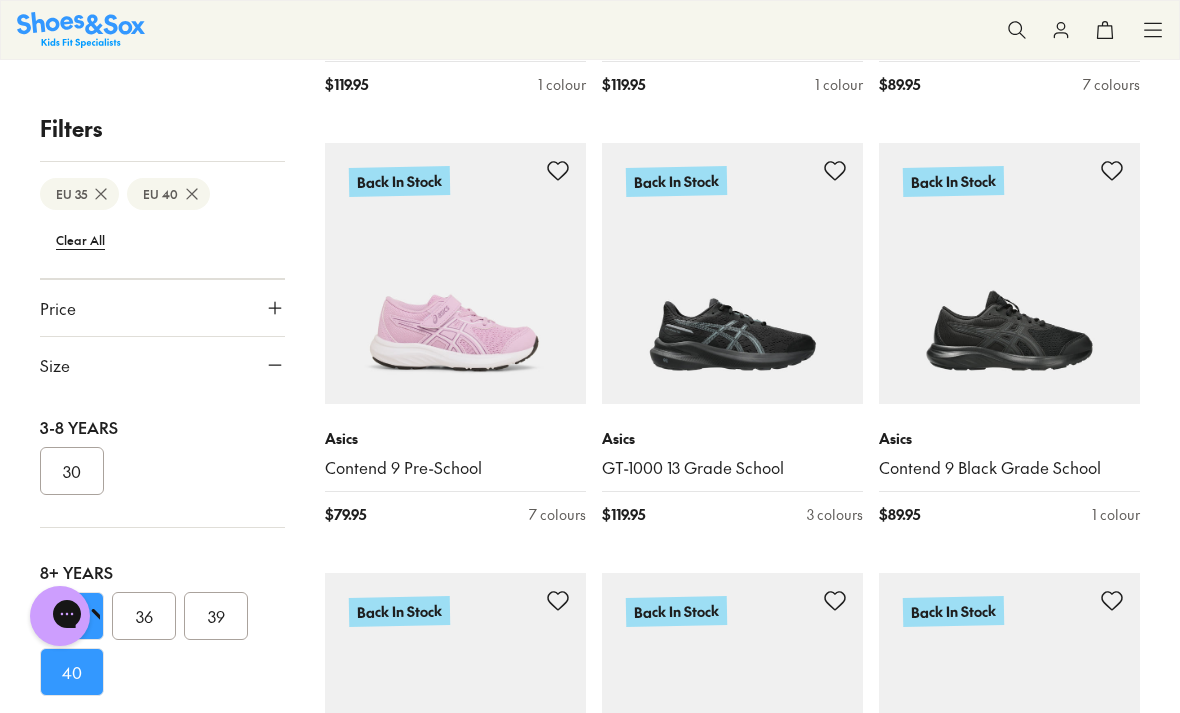 click at bounding box center (732, 273) 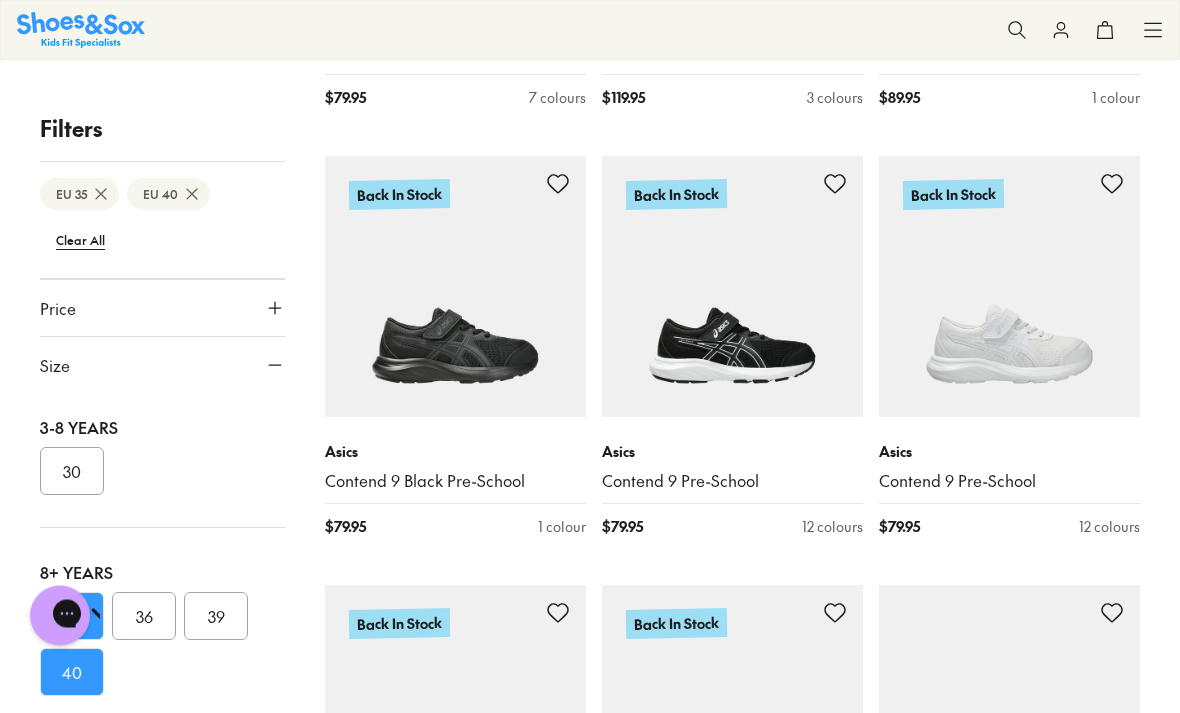 scroll, scrollTop: 6727, scrollLeft: 0, axis: vertical 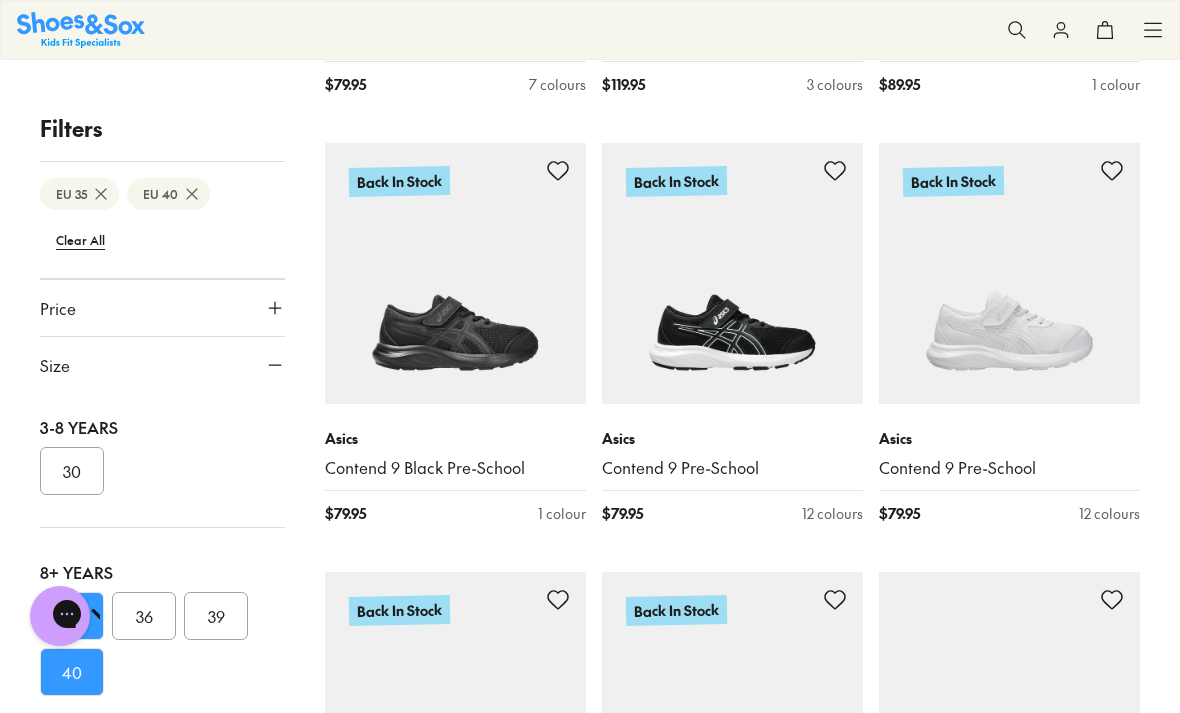click at bounding box center [455, 273] 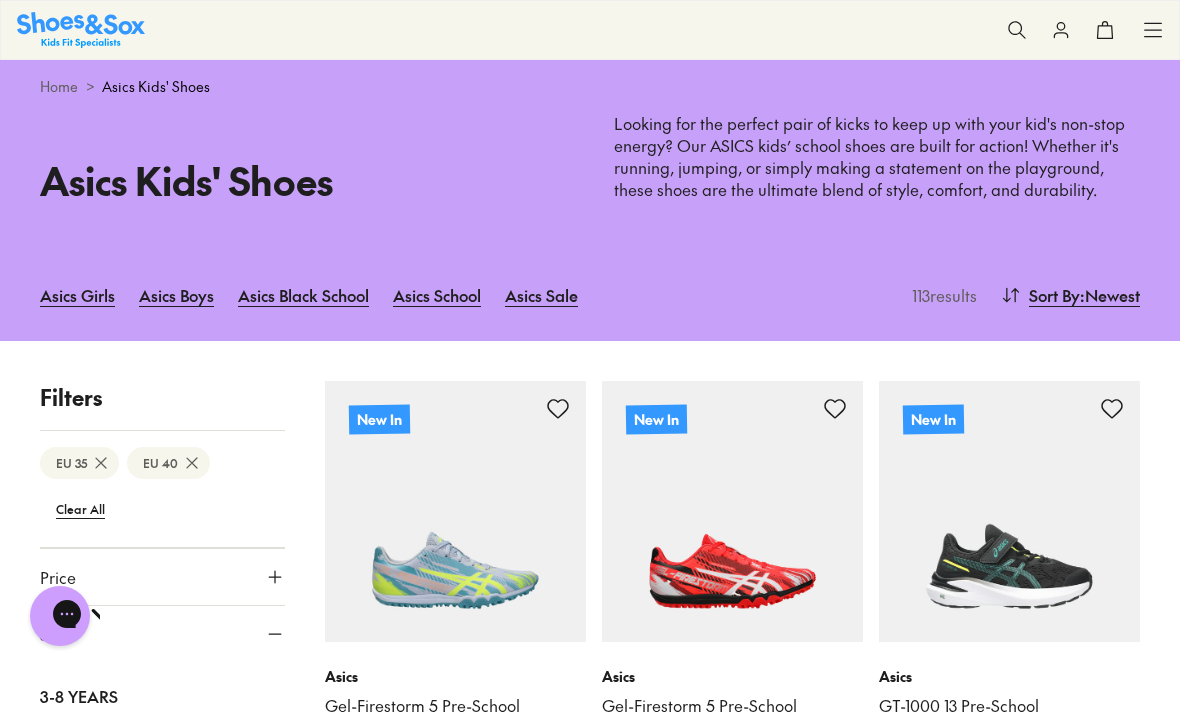 scroll, scrollTop: 0, scrollLeft: 0, axis: both 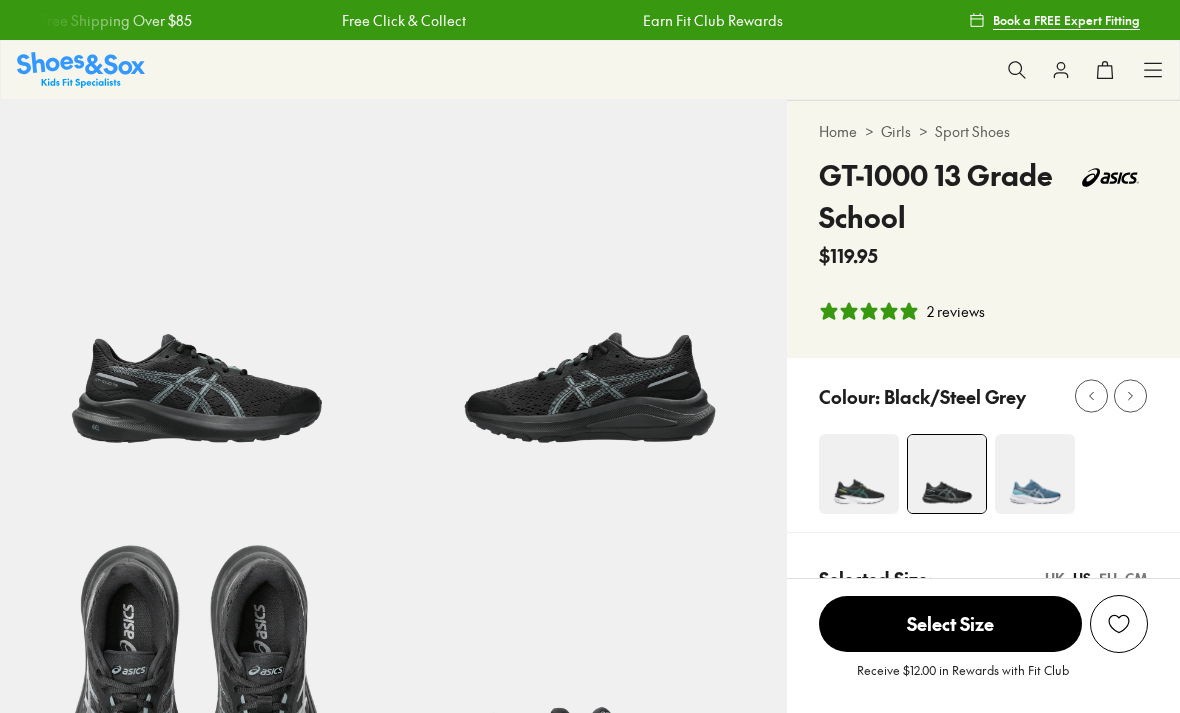 select on "*" 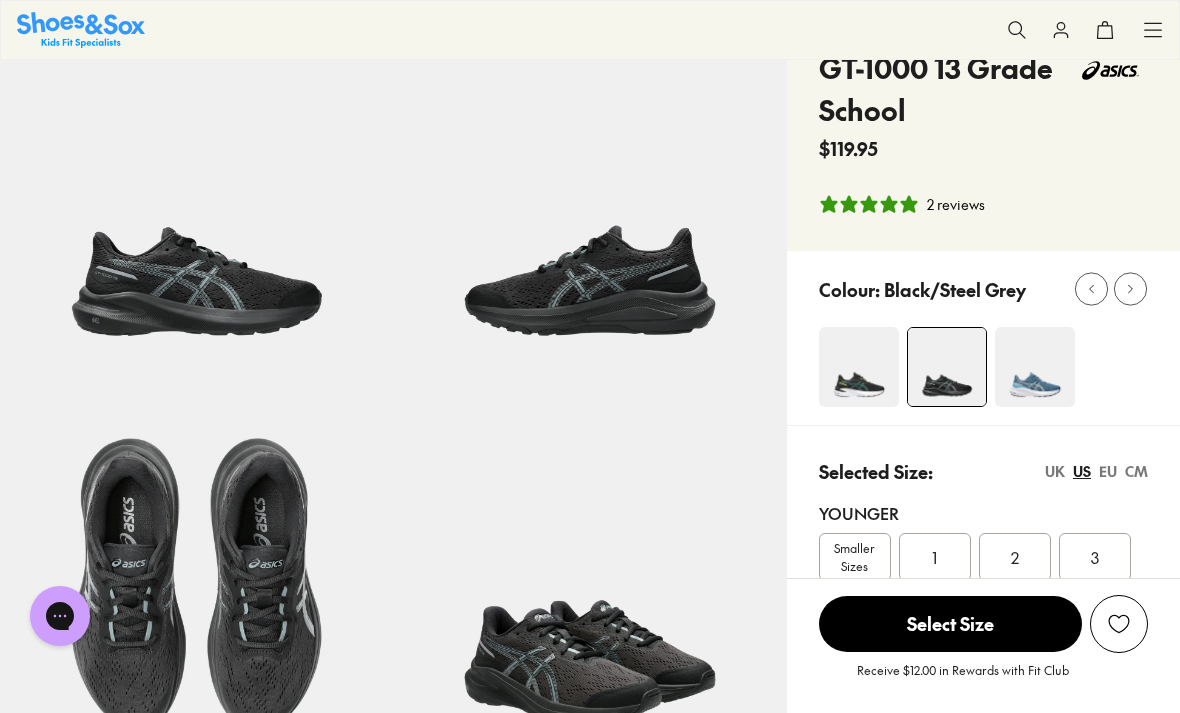 scroll, scrollTop: 0, scrollLeft: 0, axis: both 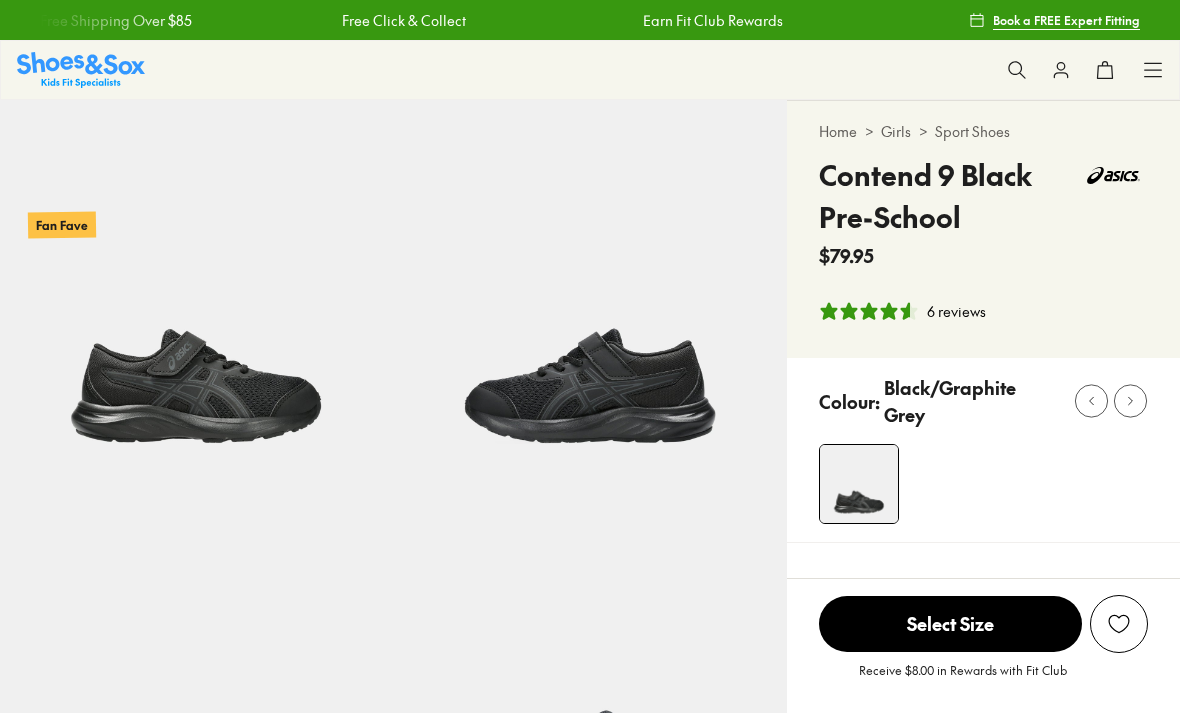 select on "*" 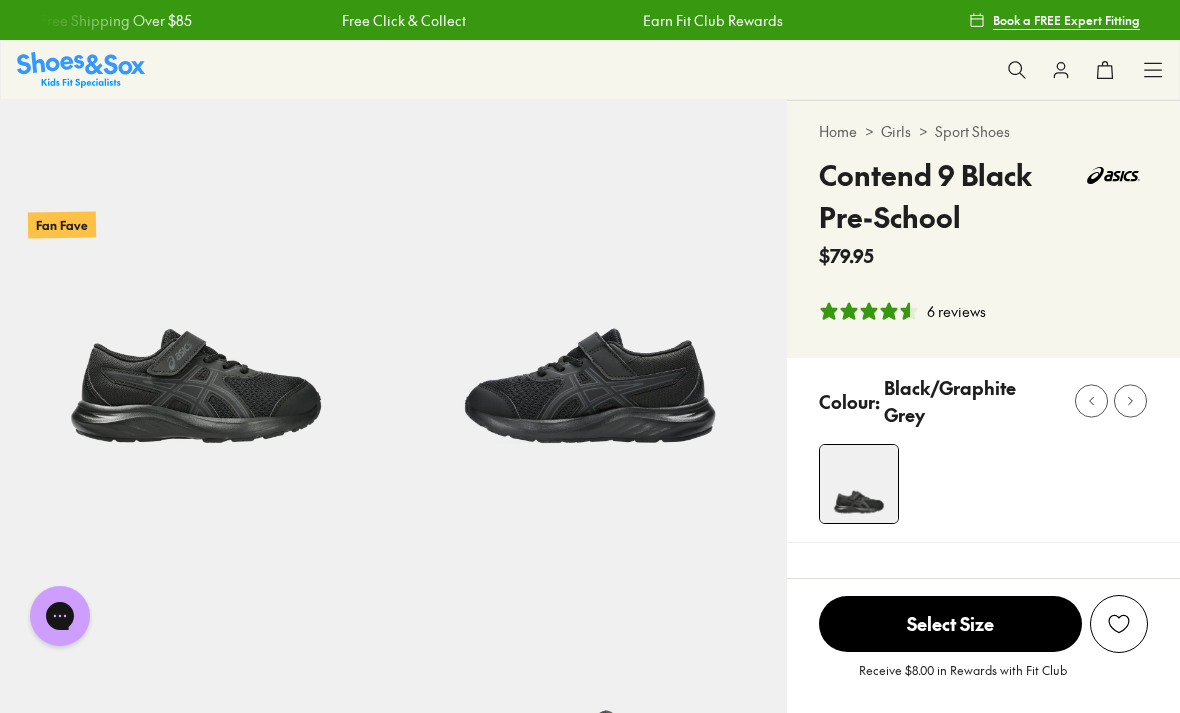 scroll, scrollTop: 0, scrollLeft: 0, axis: both 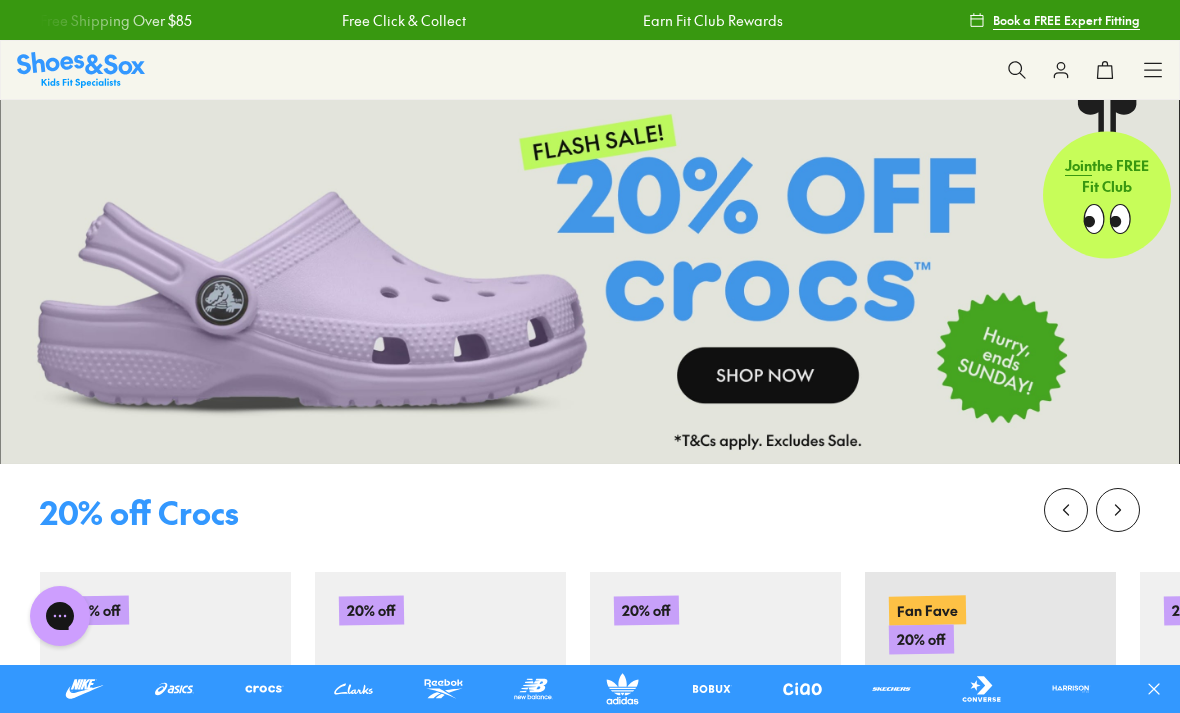 click at bounding box center [533, 689] 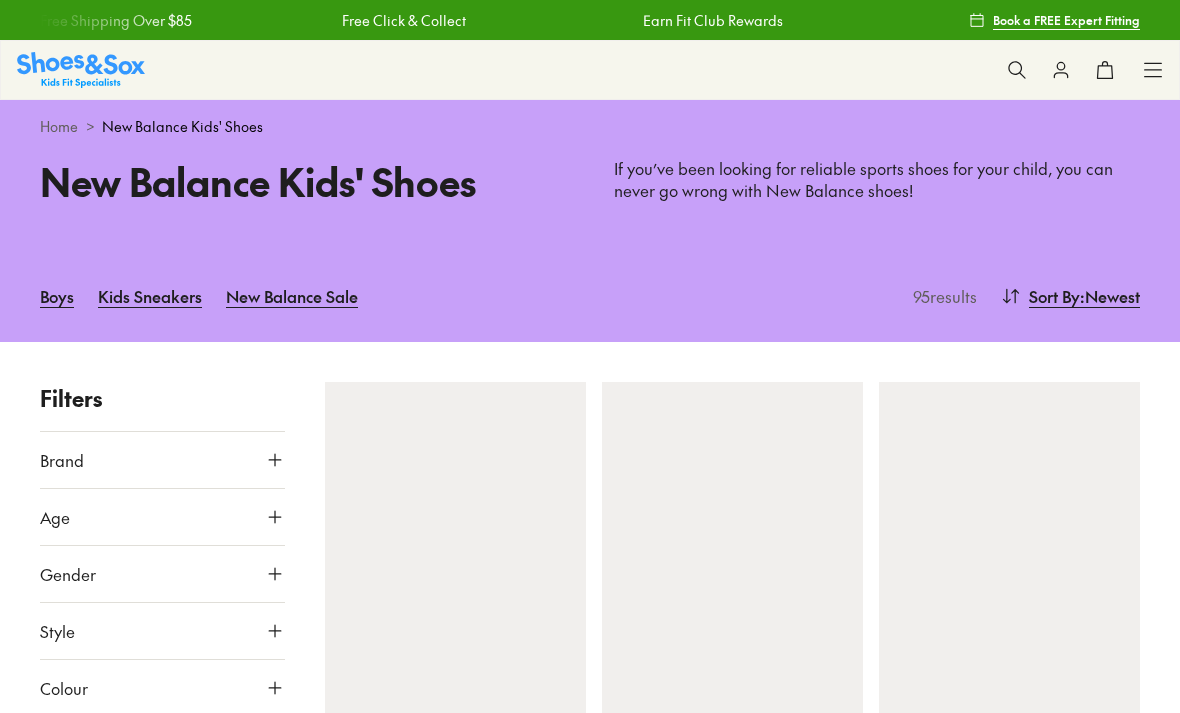 scroll, scrollTop: 0, scrollLeft: 0, axis: both 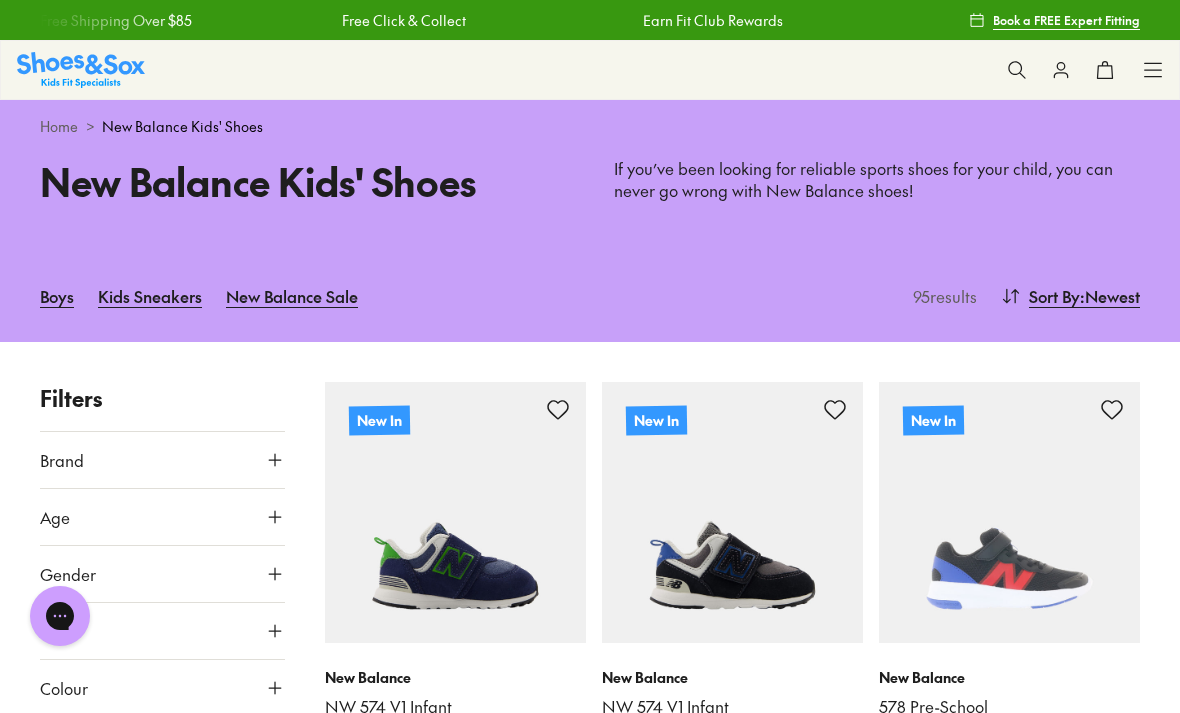 click 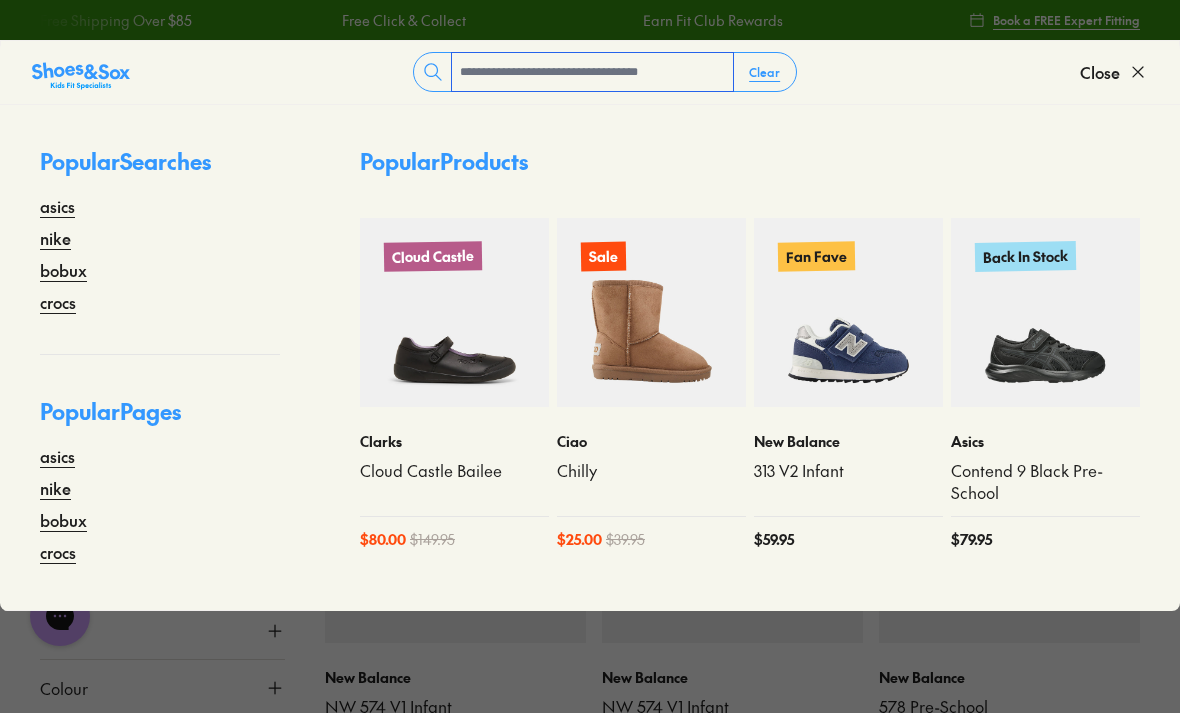 click at bounding box center (592, 72) 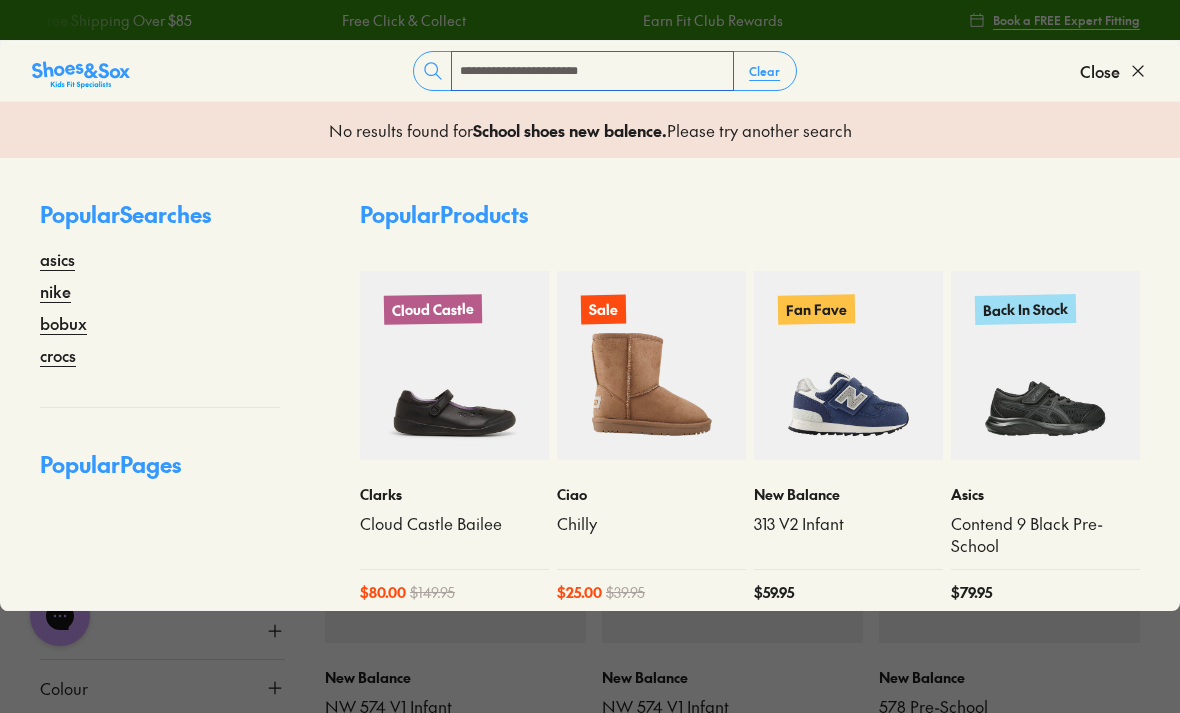 type on "**********" 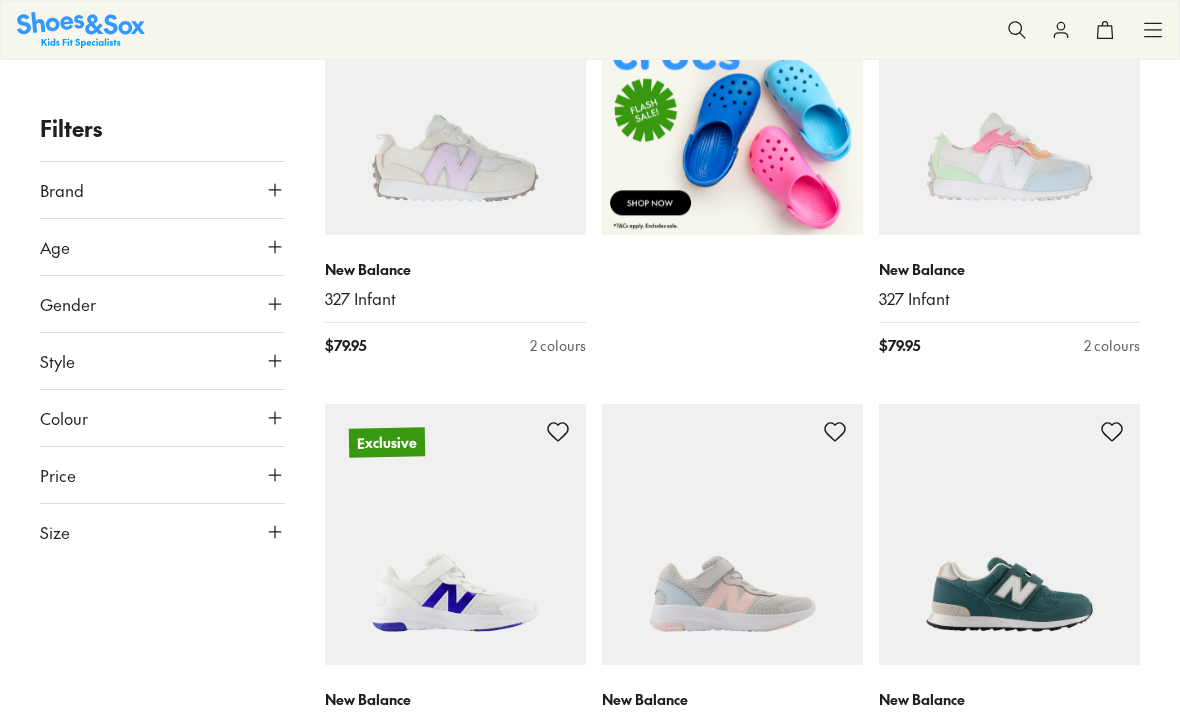 scroll, scrollTop: 602, scrollLeft: 0, axis: vertical 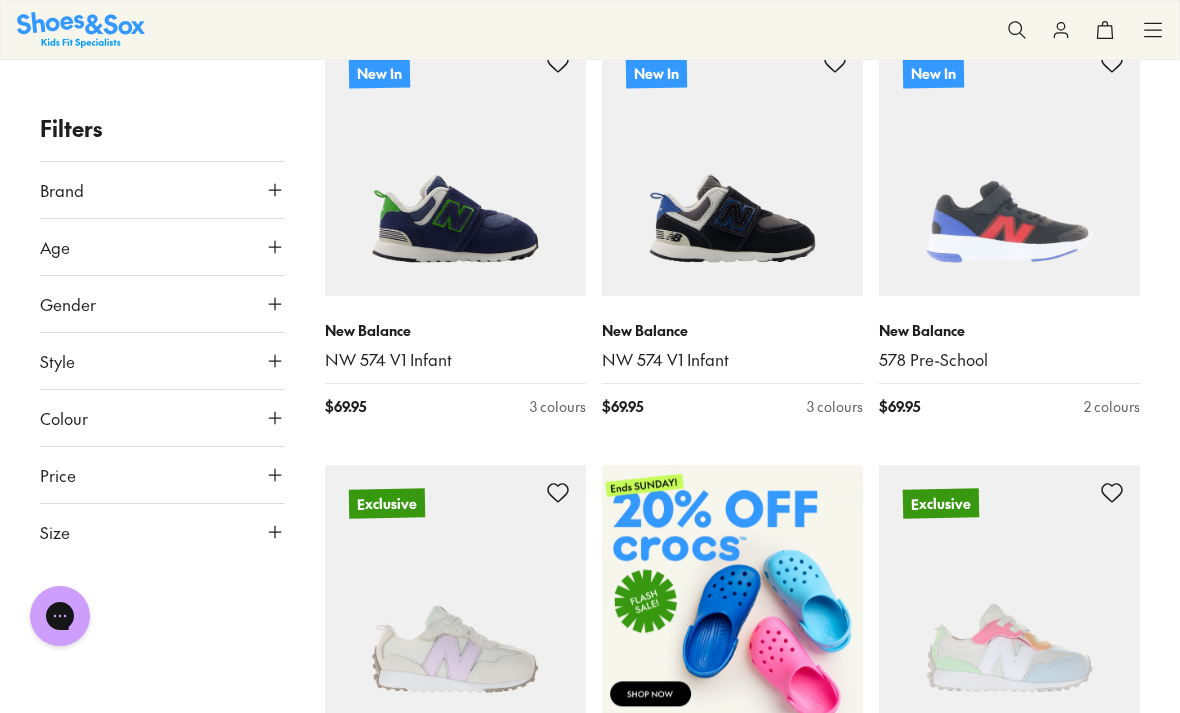 click on "Size" at bounding box center [55, 532] 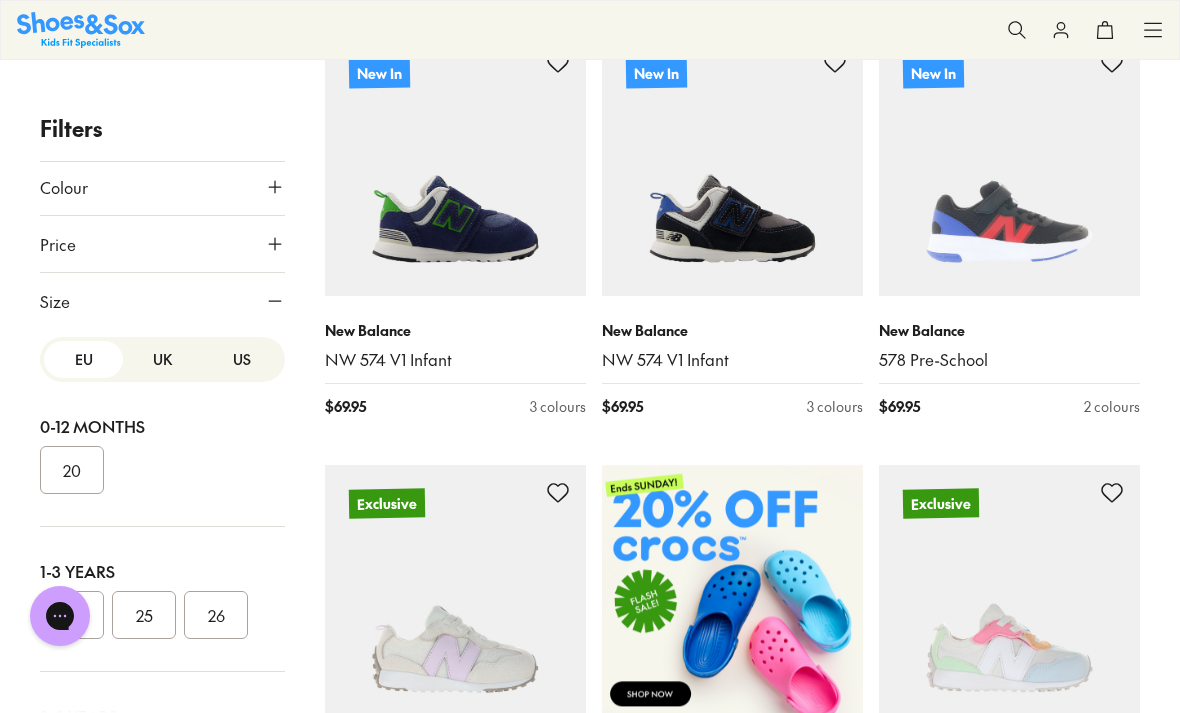 scroll, scrollTop: 231, scrollLeft: 0, axis: vertical 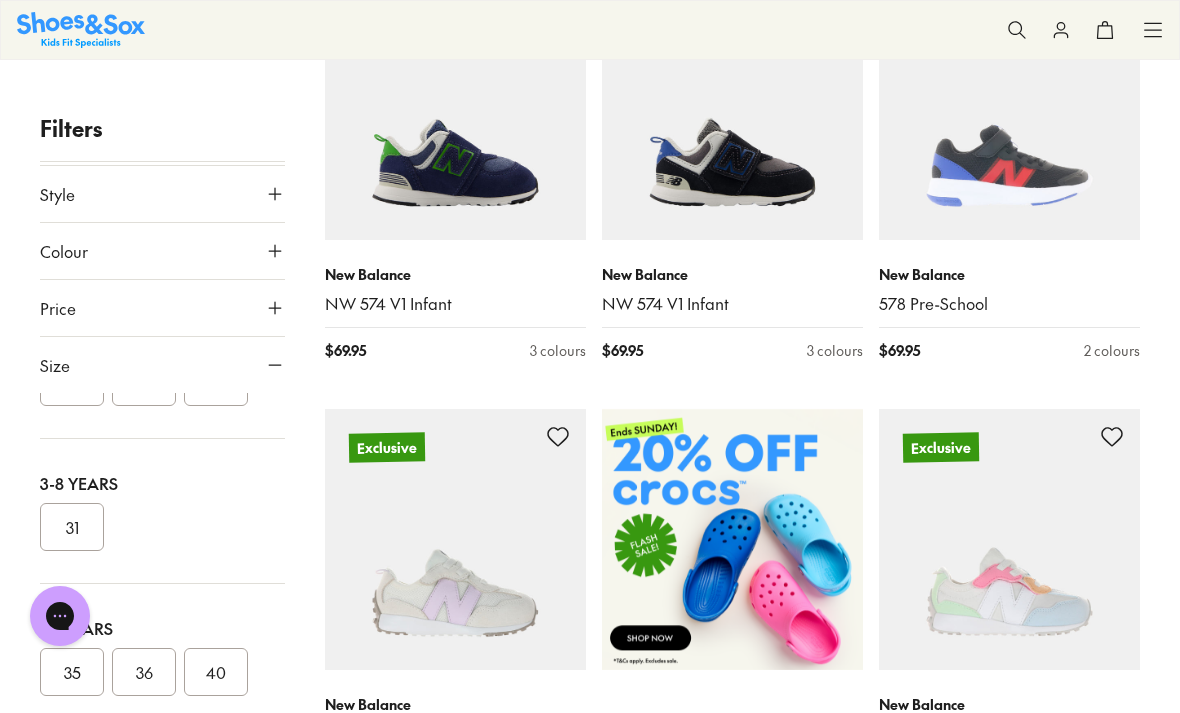 click on "36" at bounding box center (144, 672) 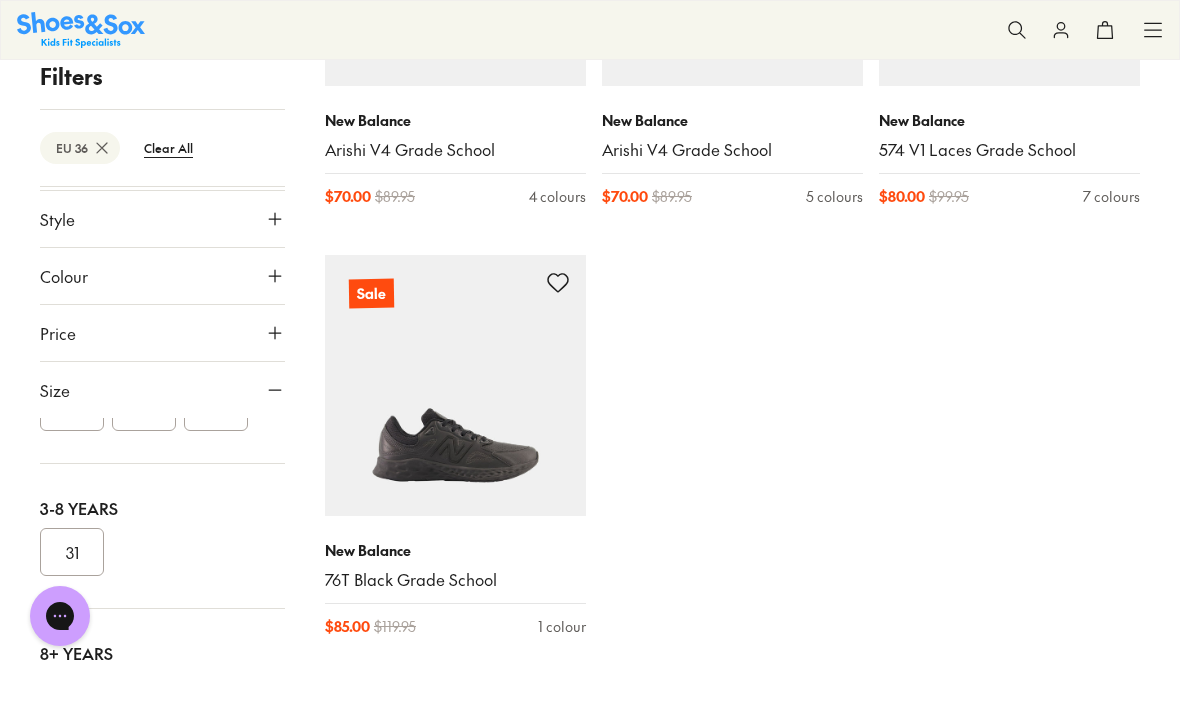 scroll, scrollTop: 2227, scrollLeft: 0, axis: vertical 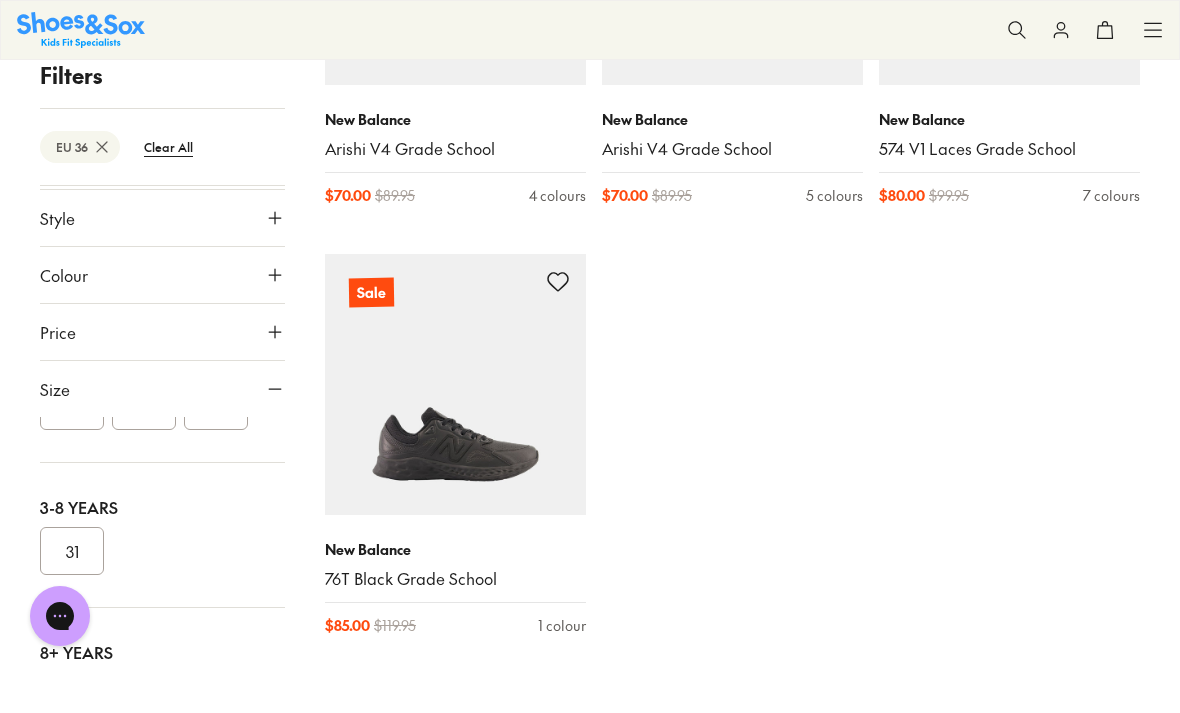 click at bounding box center [455, 384] 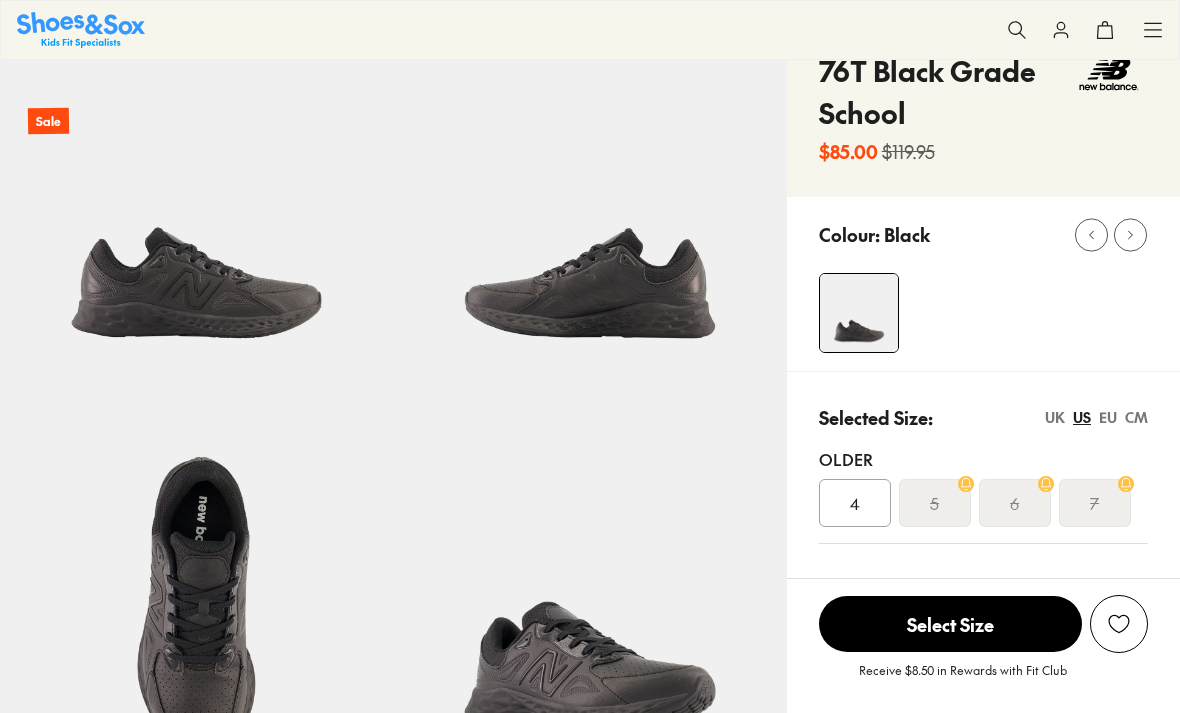 scroll, scrollTop: 148, scrollLeft: 0, axis: vertical 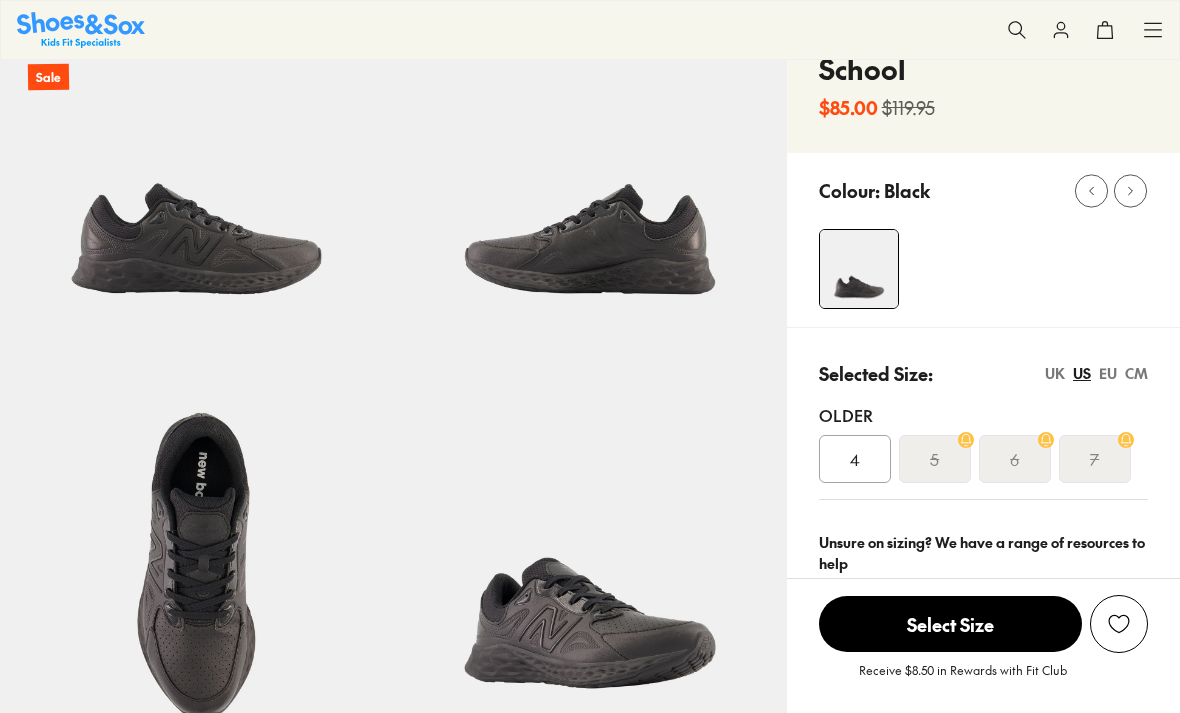select on "*" 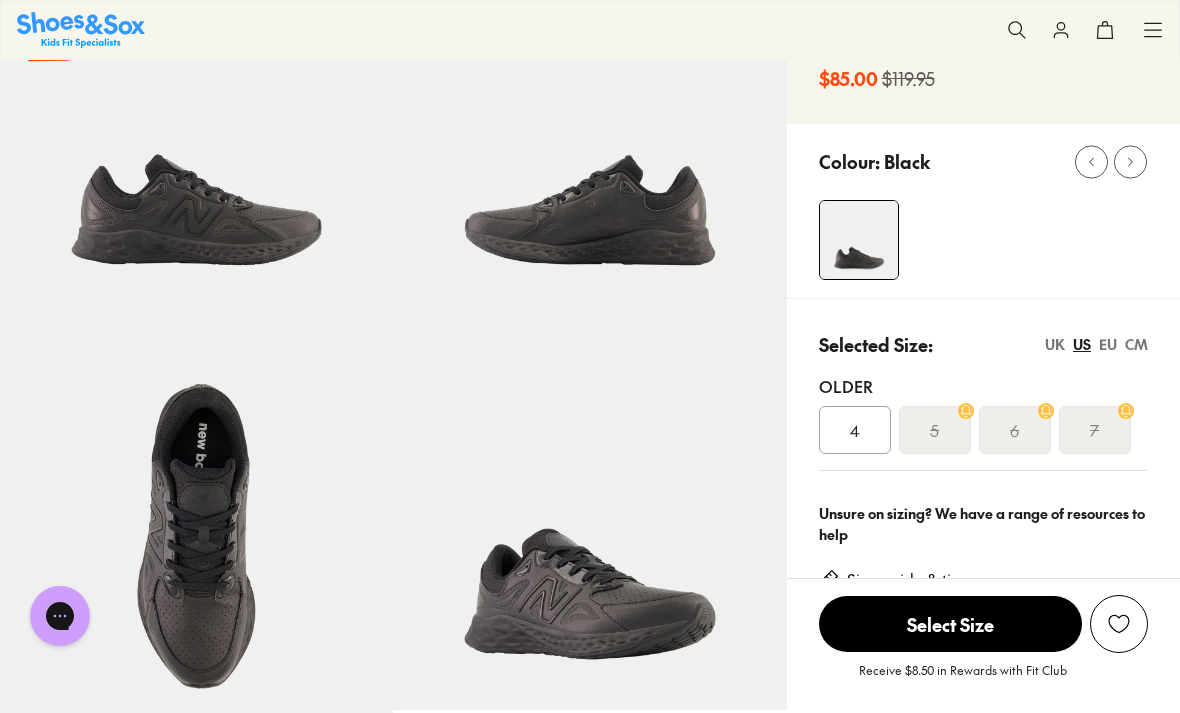 scroll, scrollTop: 0, scrollLeft: 0, axis: both 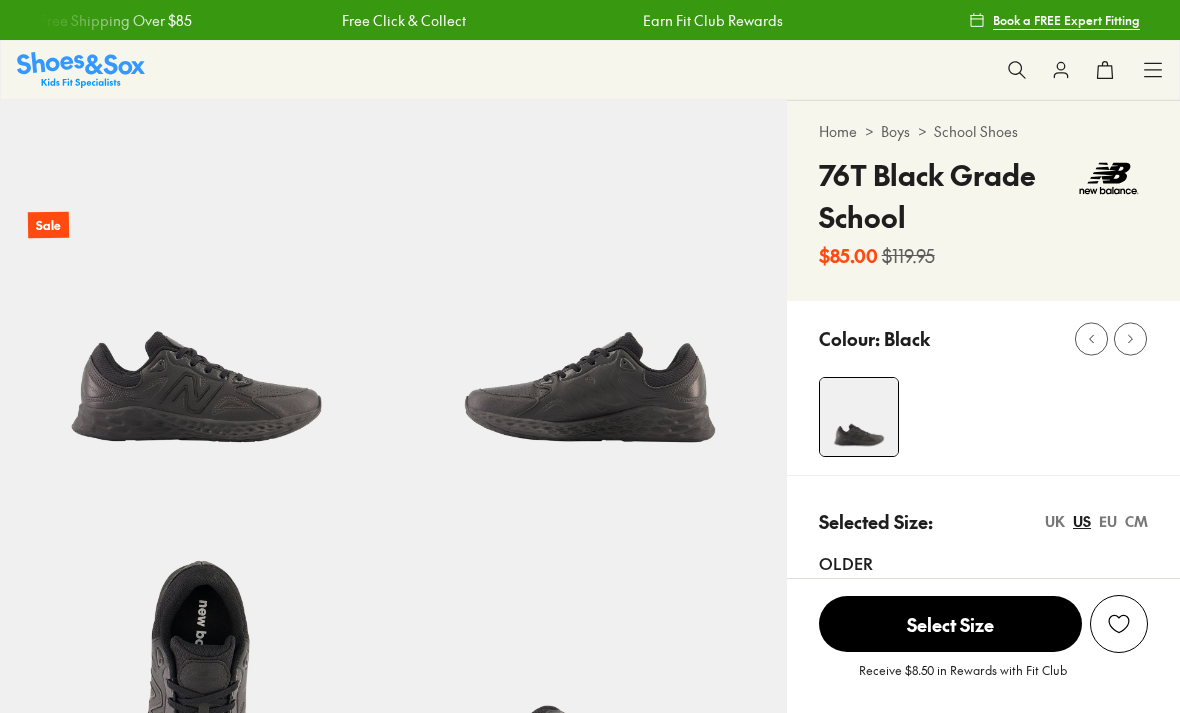 select on "*" 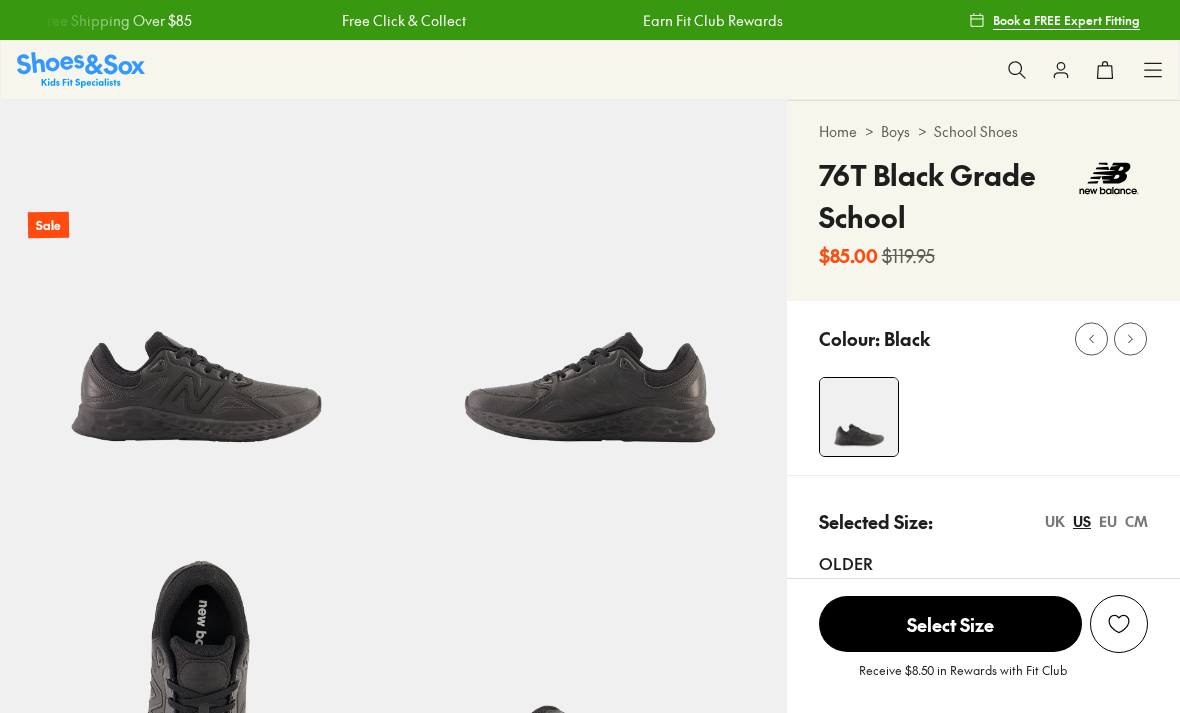 scroll, scrollTop: 0, scrollLeft: 0, axis: both 